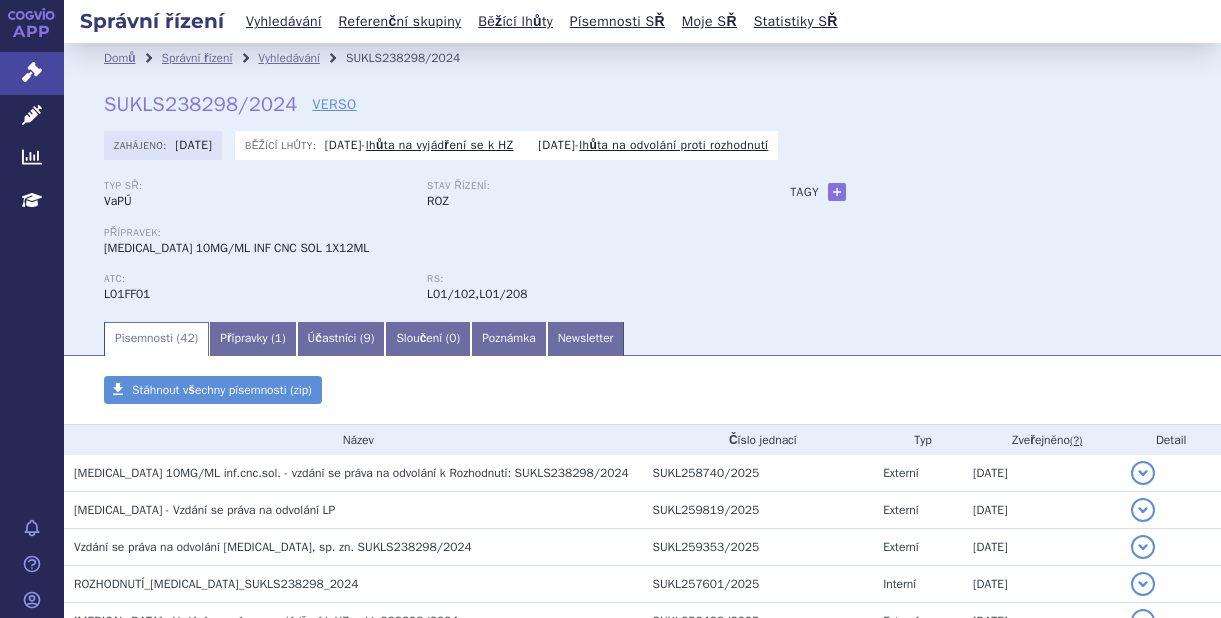 scroll, scrollTop: 0, scrollLeft: 0, axis: both 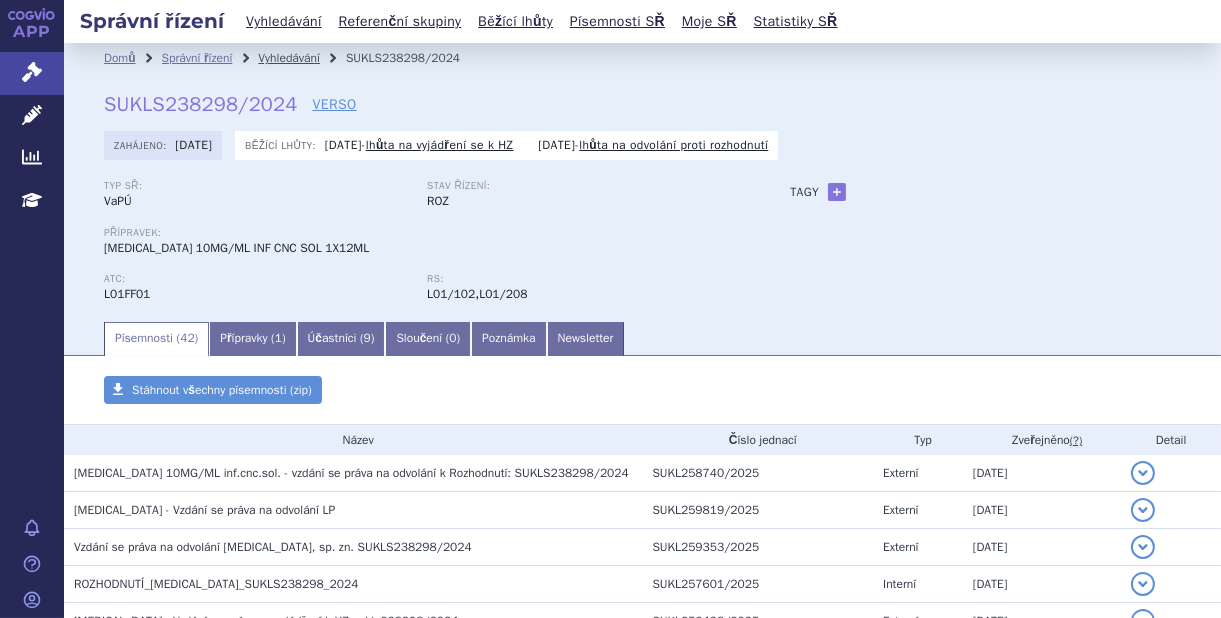 click on "Vyhledávání" at bounding box center [289, 58] 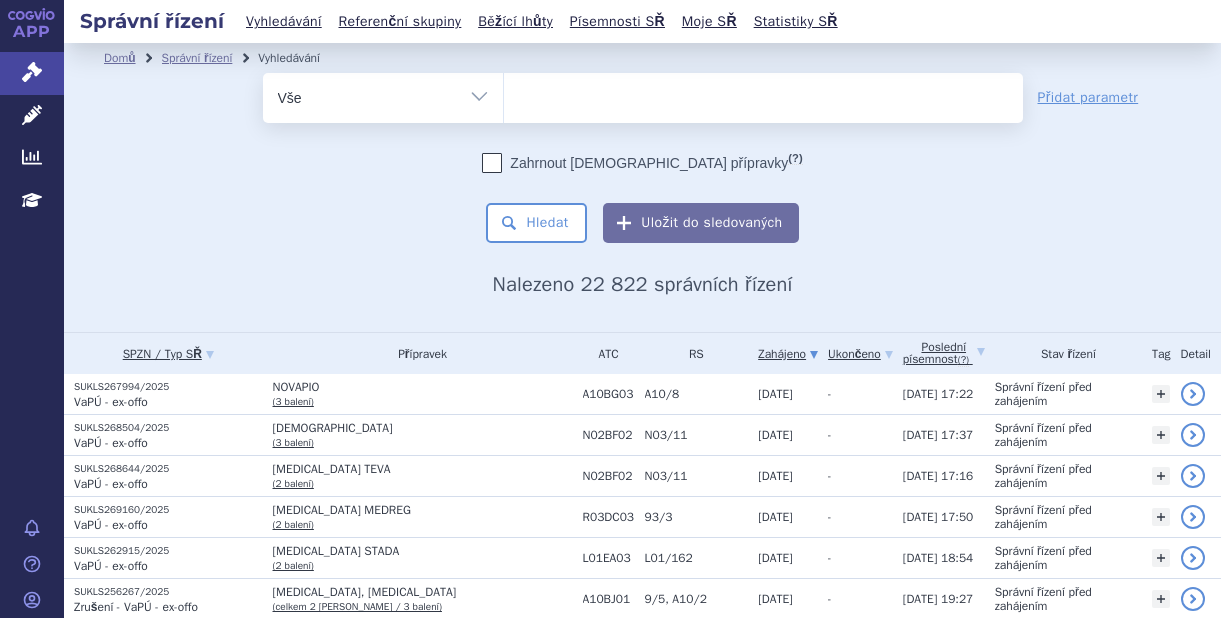 scroll, scrollTop: 0, scrollLeft: 0, axis: both 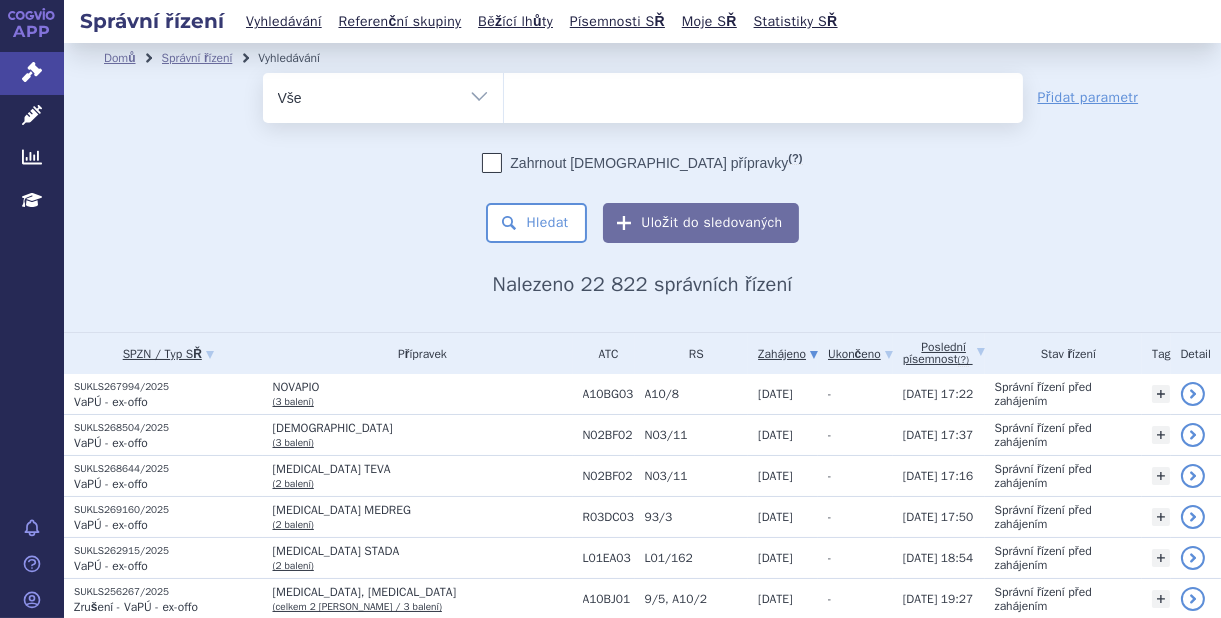 click at bounding box center (763, 94) 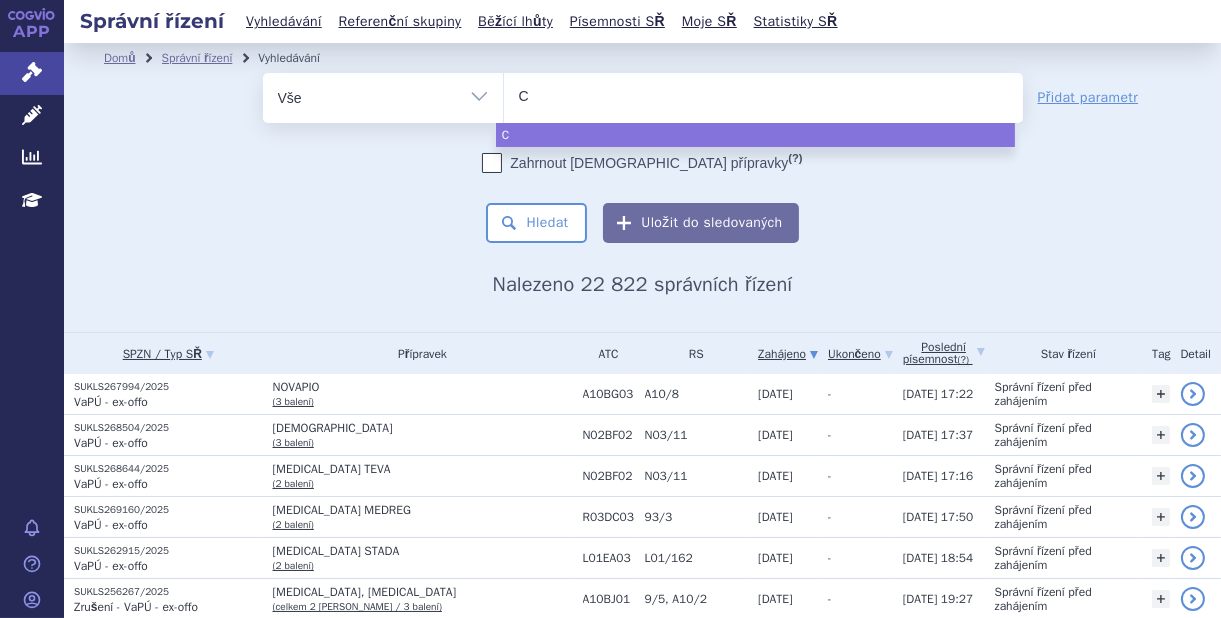 type on "Cu" 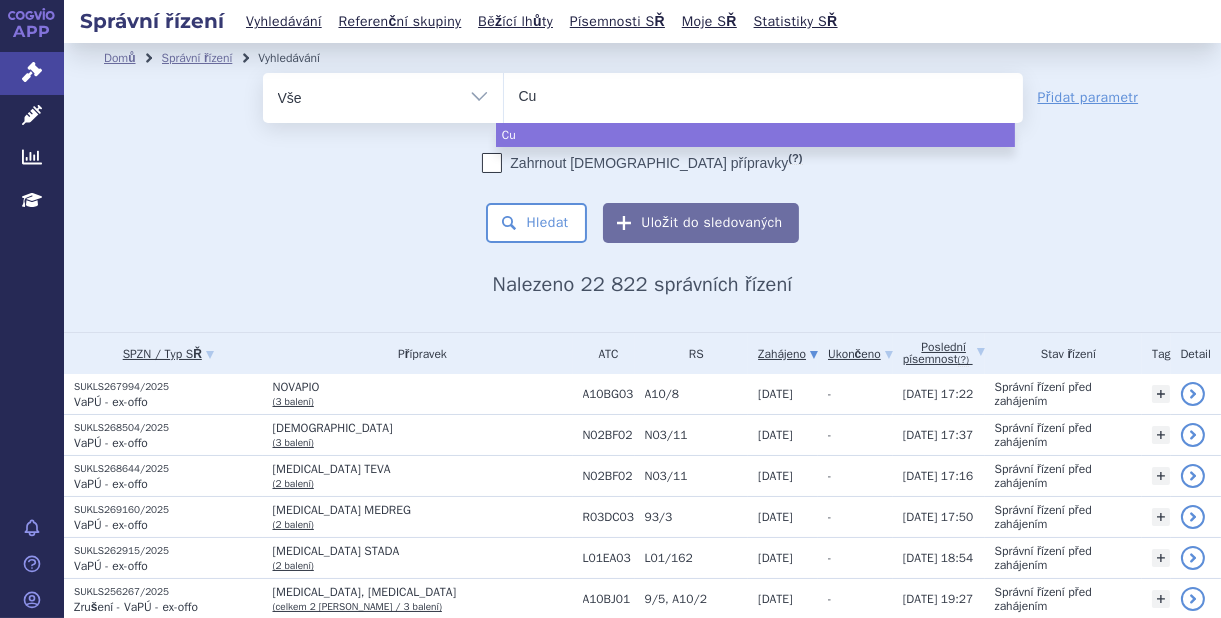 type on "Cuv" 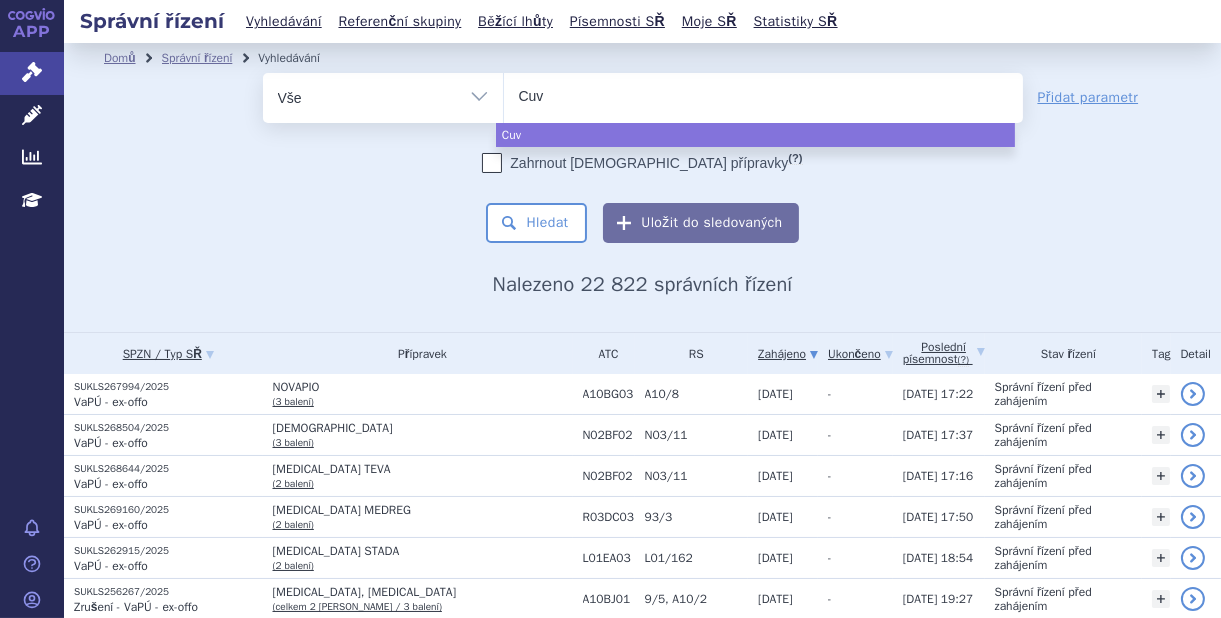 type on "Cuvi" 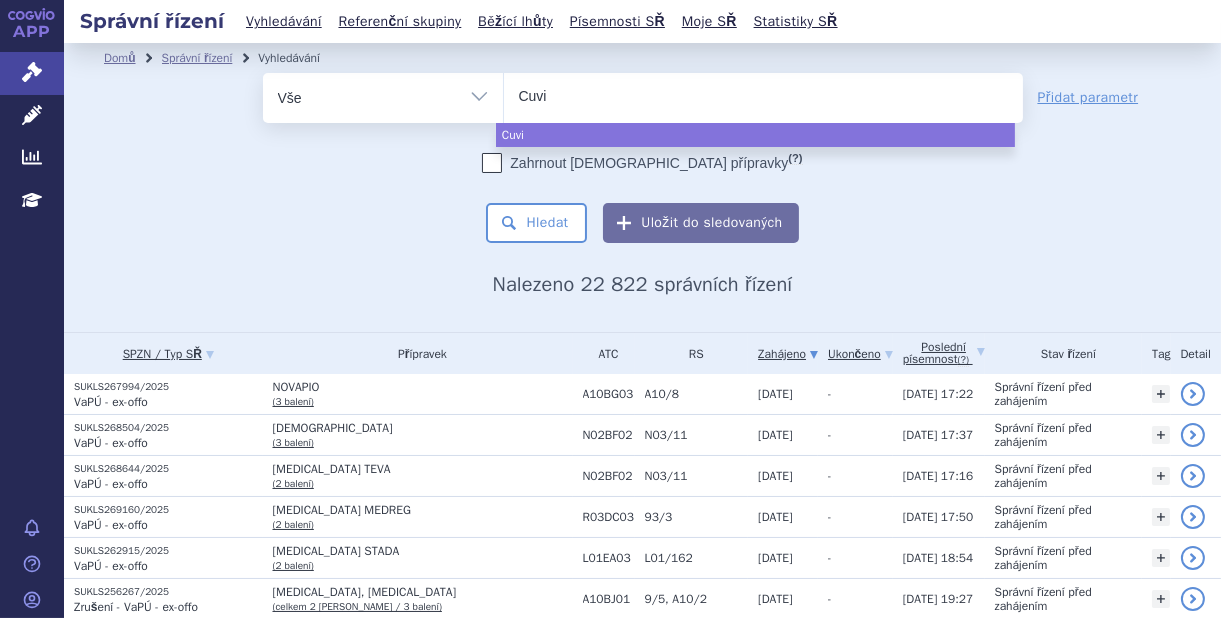 type on "Cuvit" 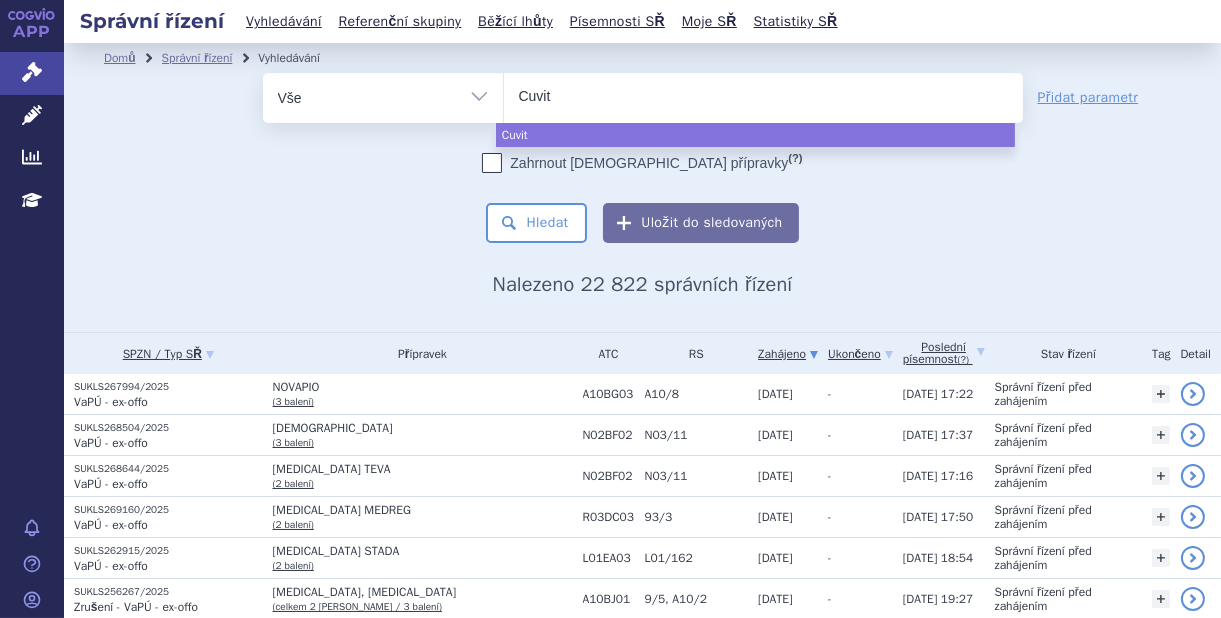 type on "Cuvitr" 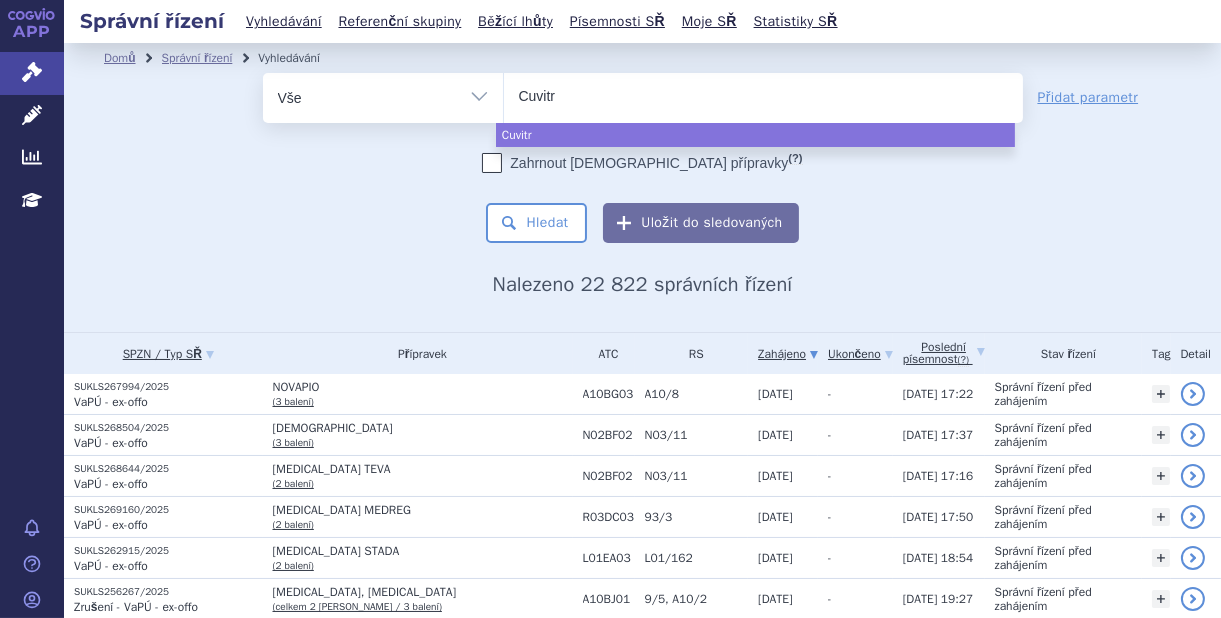 type on "Cuvitru" 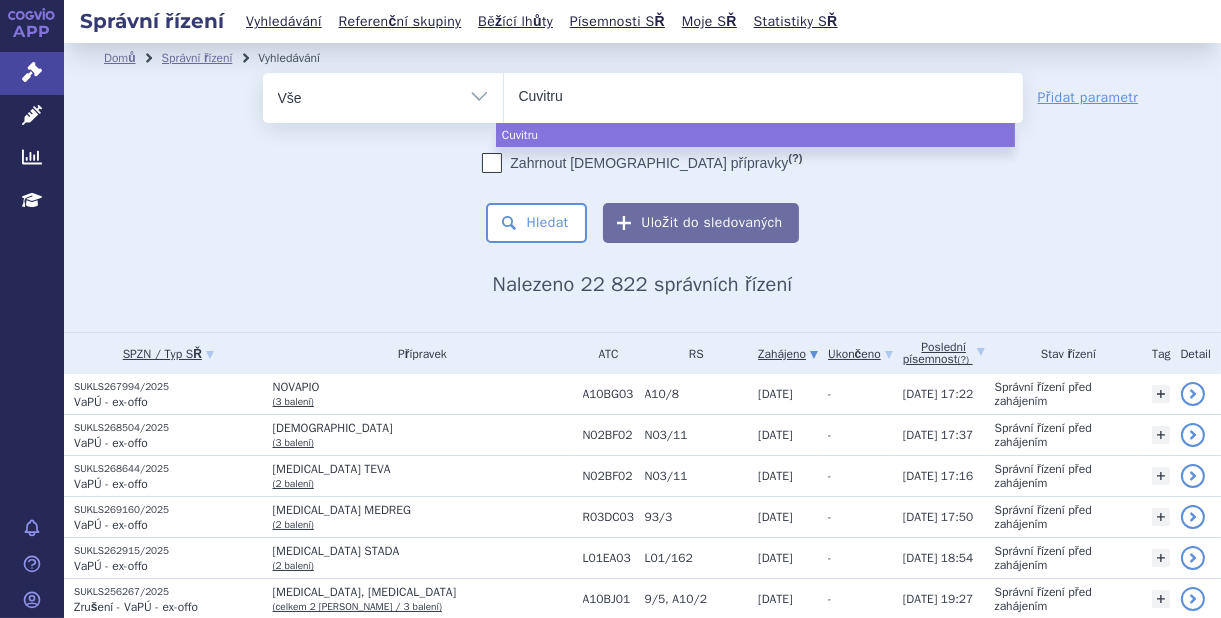 select on "Cuvitru" 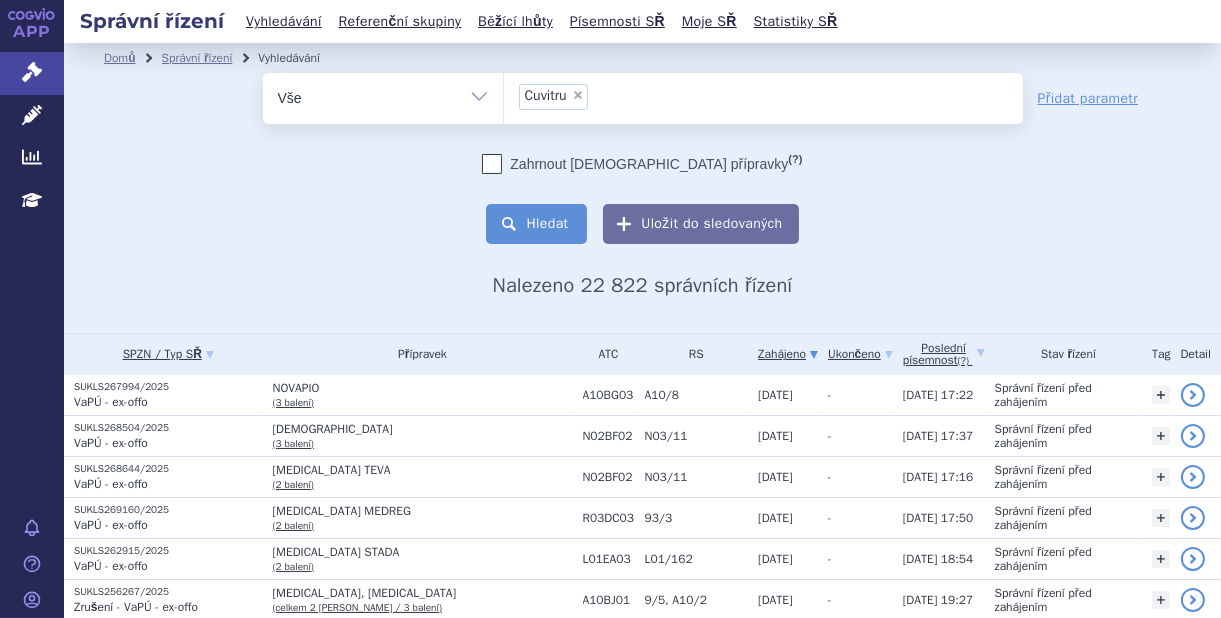 click on "Hledat" at bounding box center (536, 224) 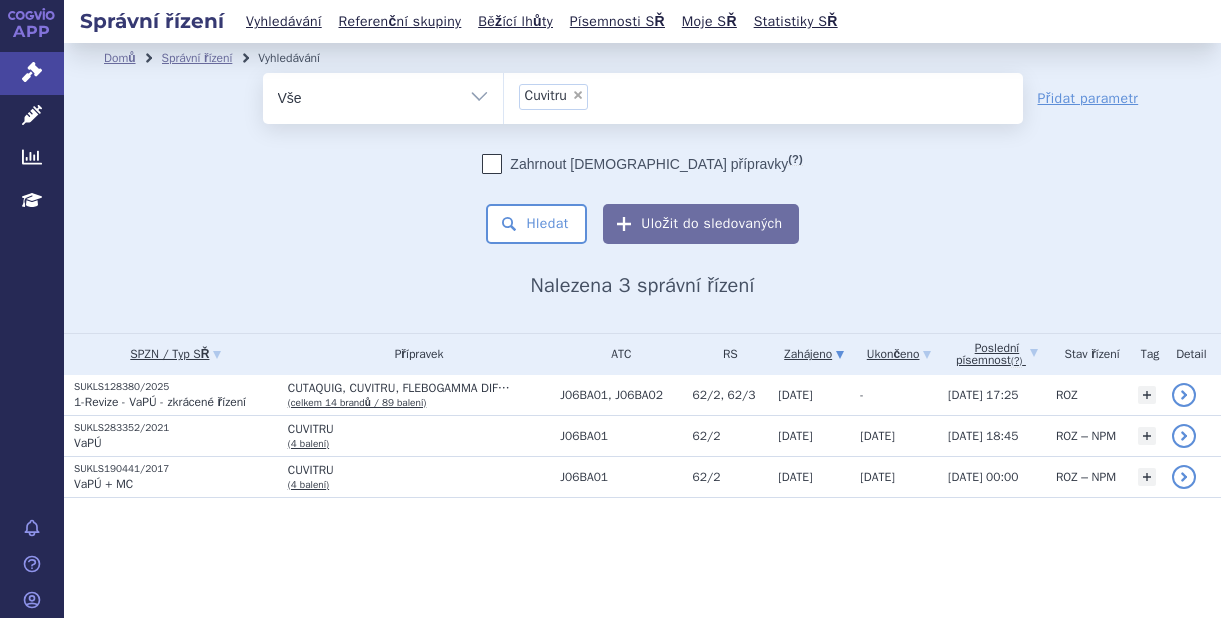 scroll, scrollTop: 0, scrollLeft: 0, axis: both 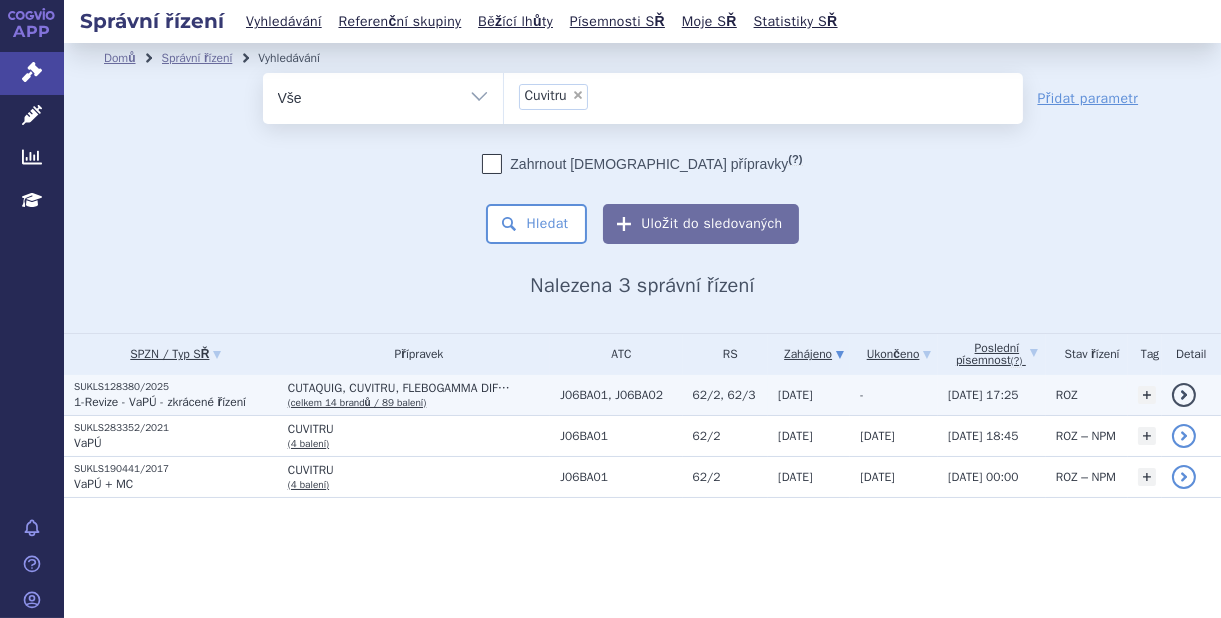 click on "(celkem 14 brandů / 89 balení)" at bounding box center [357, 402] 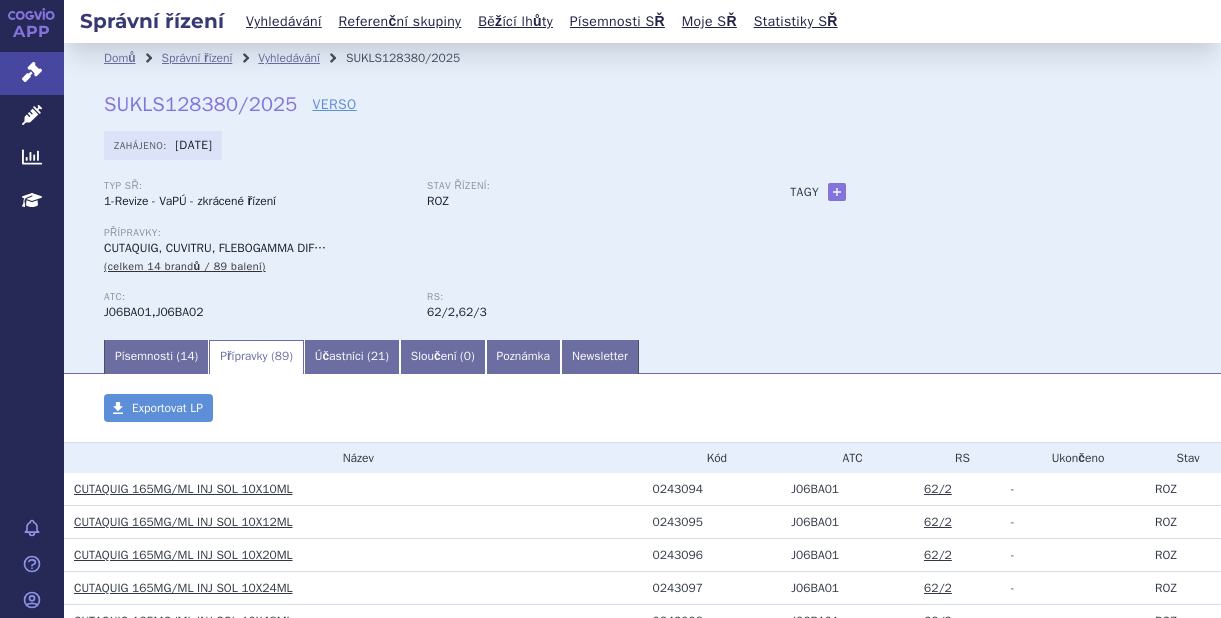 scroll, scrollTop: 0, scrollLeft: 0, axis: both 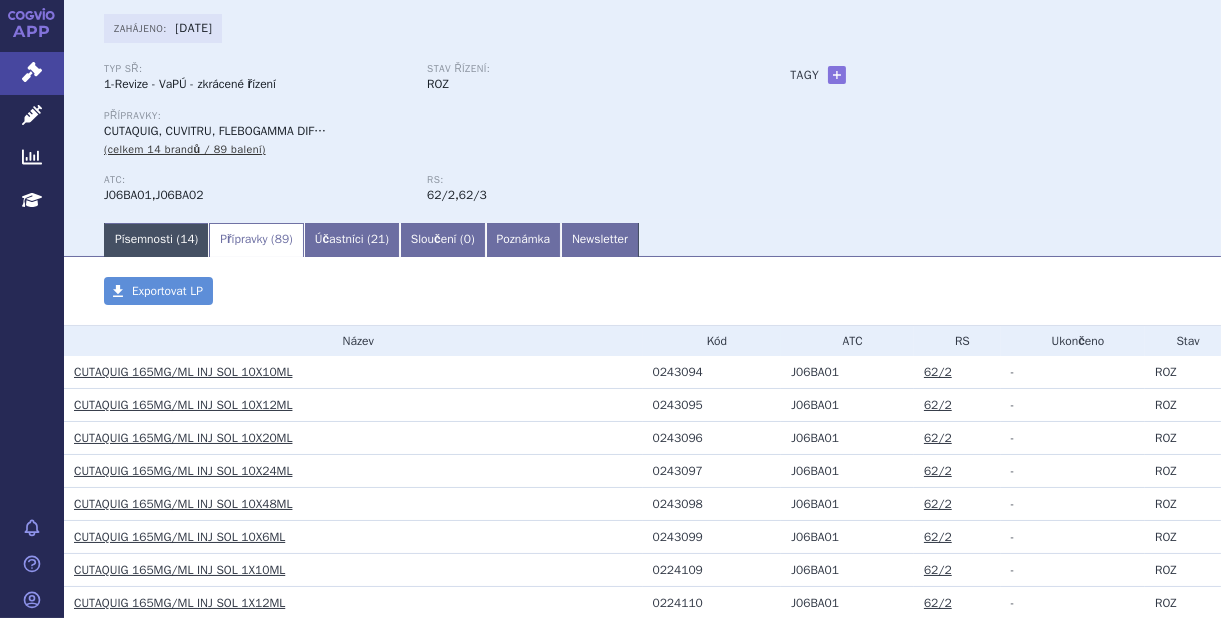 click on "Písemnosti ( 14 )" at bounding box center (156, 240) 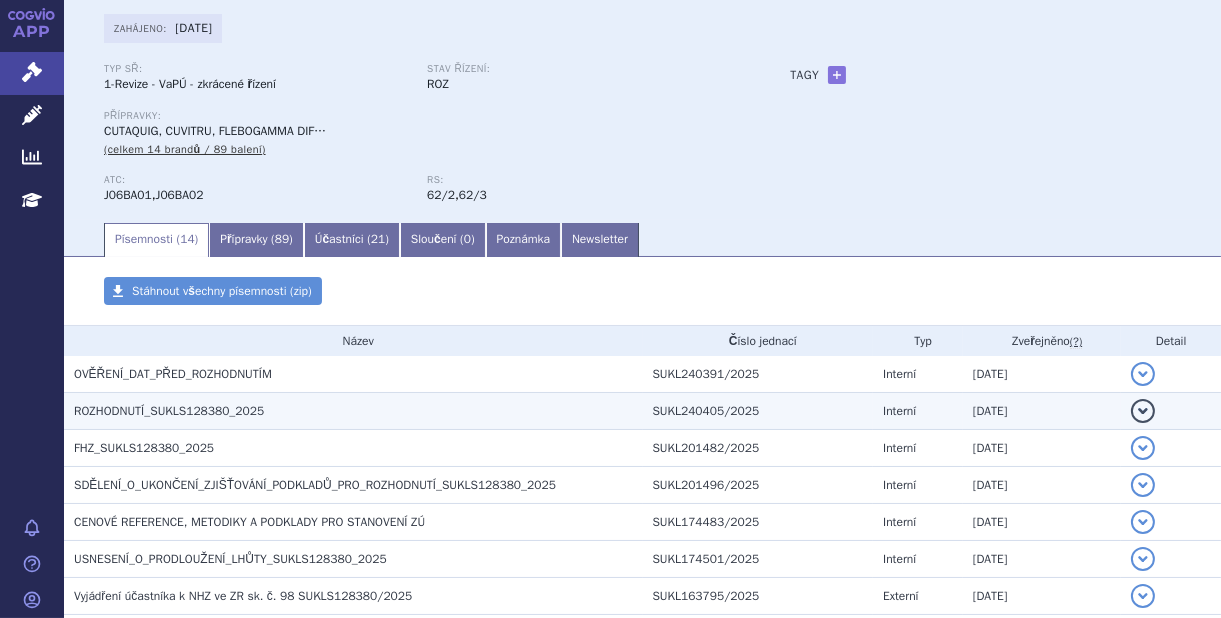 click on "ROZHODNUTÍ_SUKLS128380_2025" at bounding box center [169, 411] 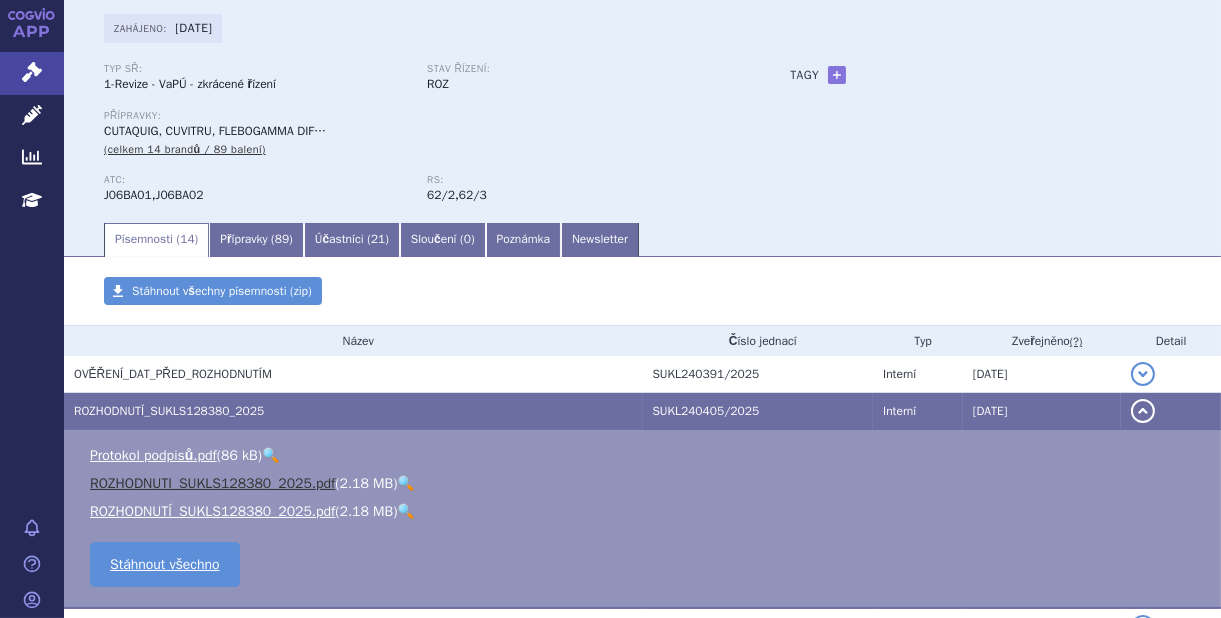 click on "ROZHODNUTI_SUKLS128380_2025.pdf" at bounding box center (212, 483) 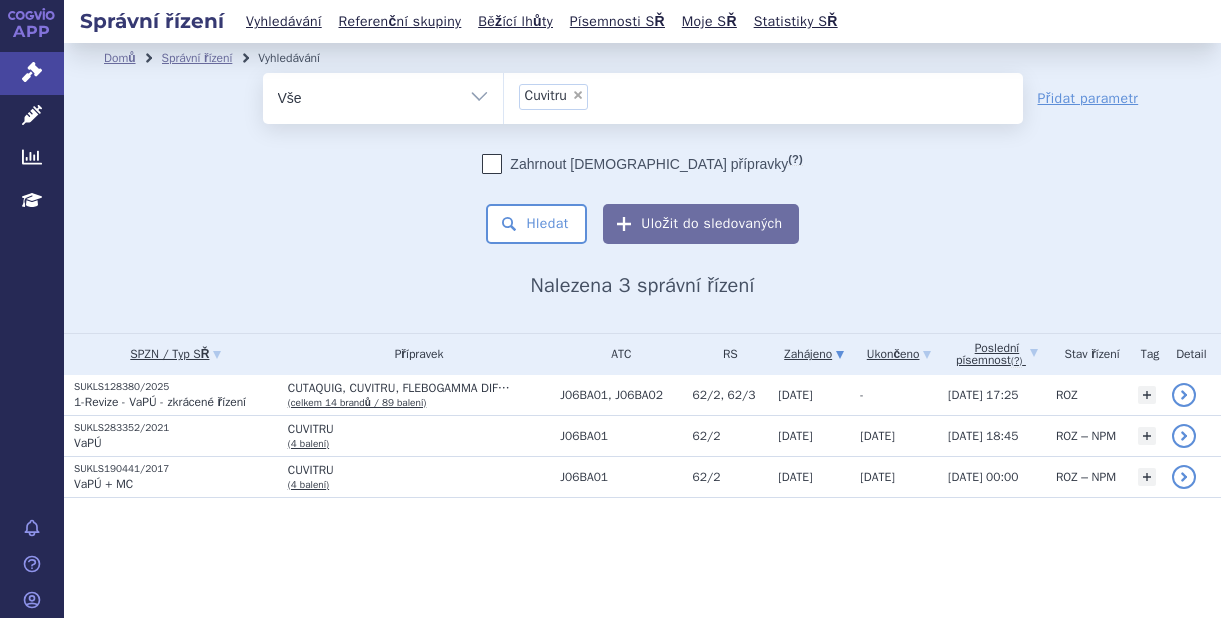 scroll, scrollTop: 0, scrollLeft: 0, axis: both 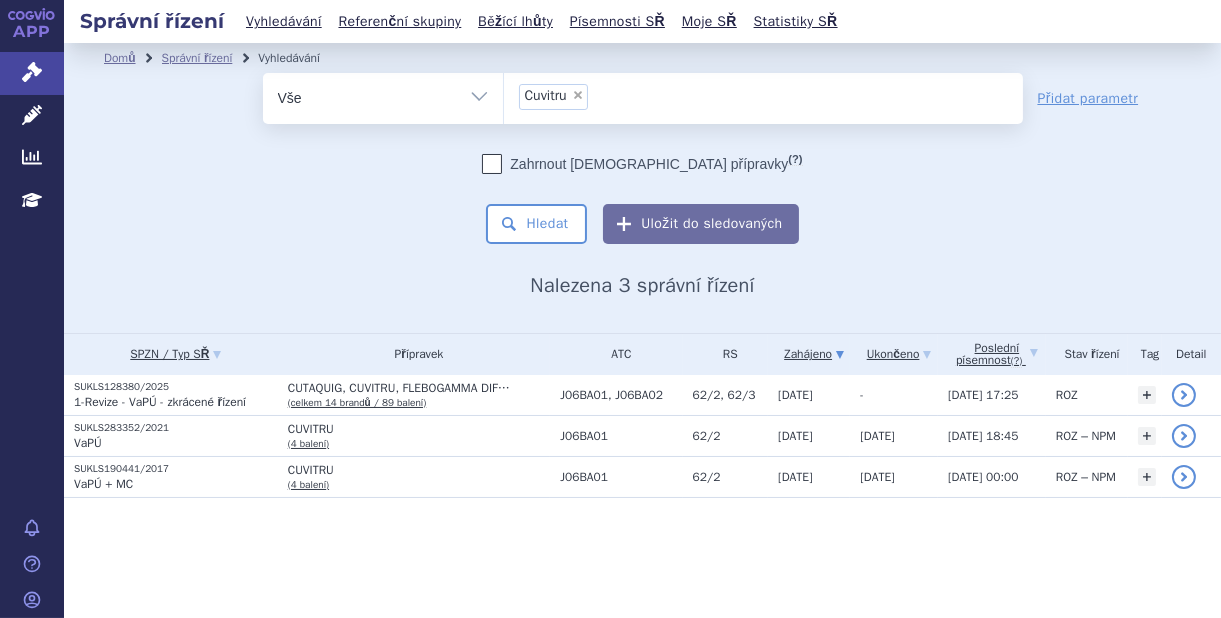 click on "×" at bounding box center (578, 95) 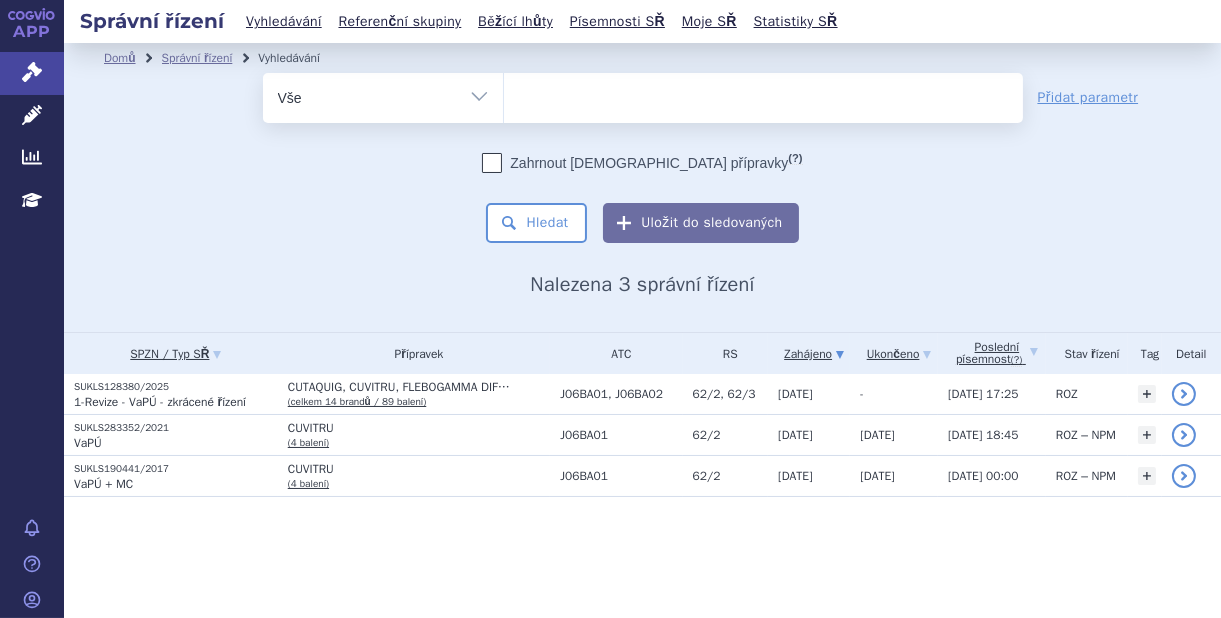click at bounding box center [763, 94] 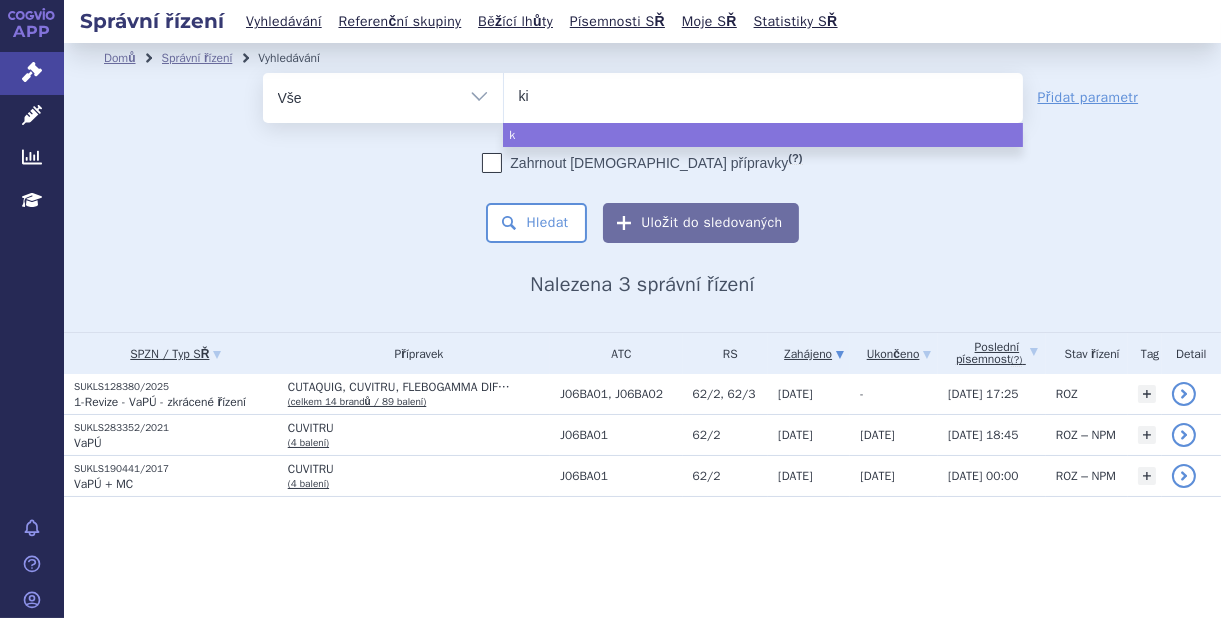 type on "kio" 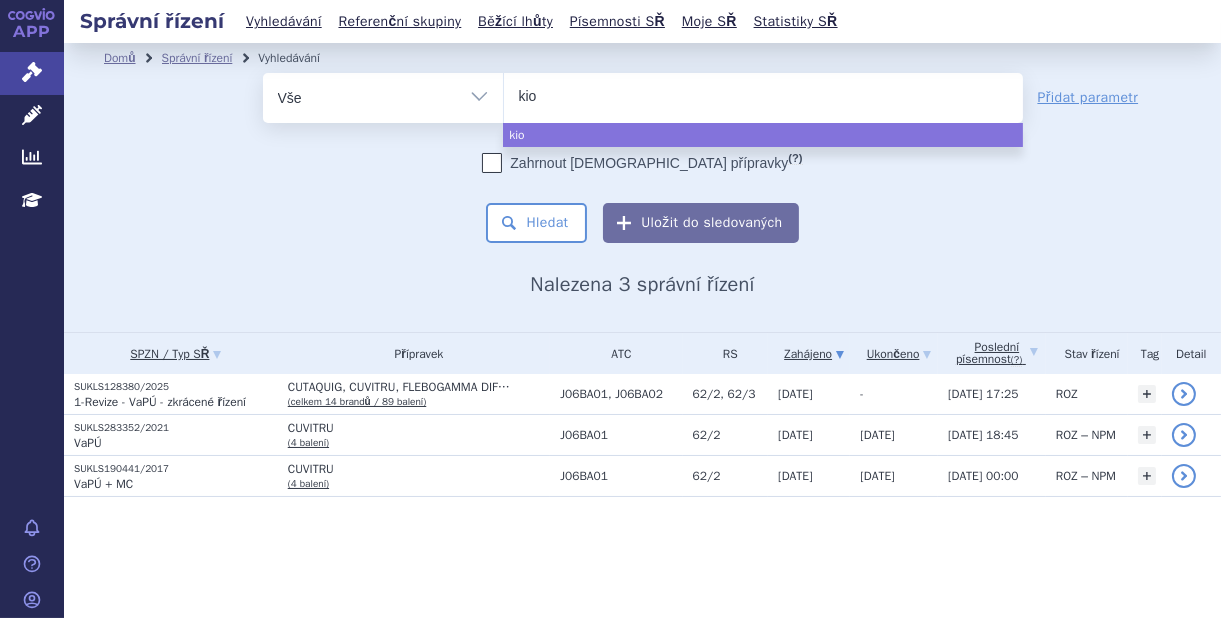 type on "kiov" 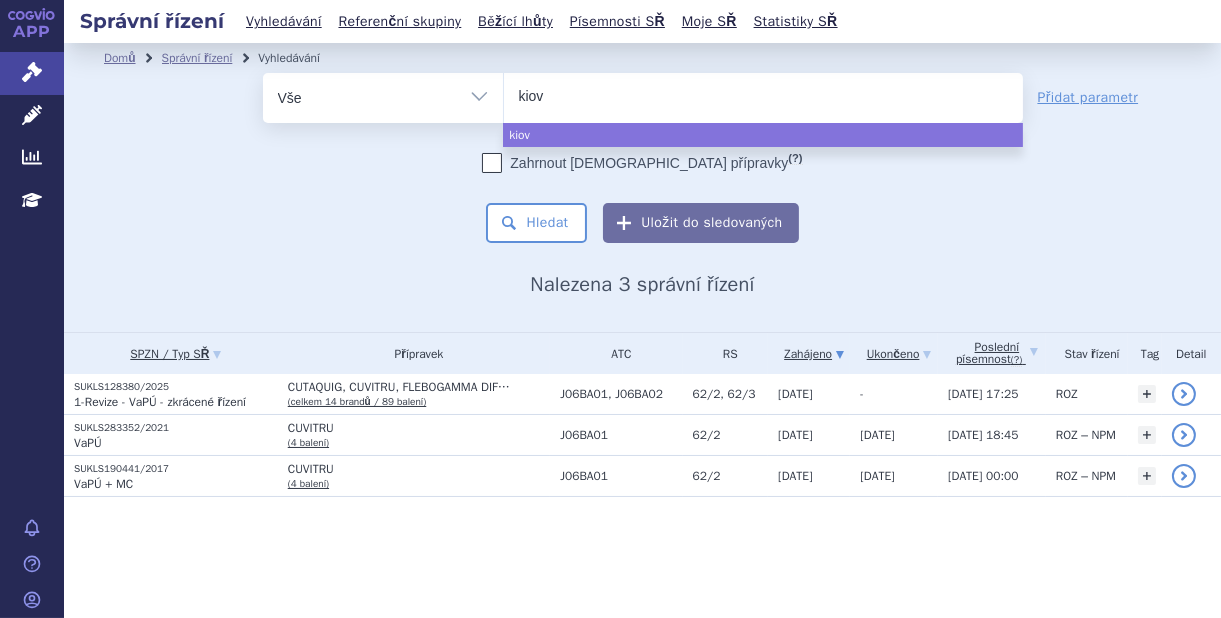 type on "kiovi" 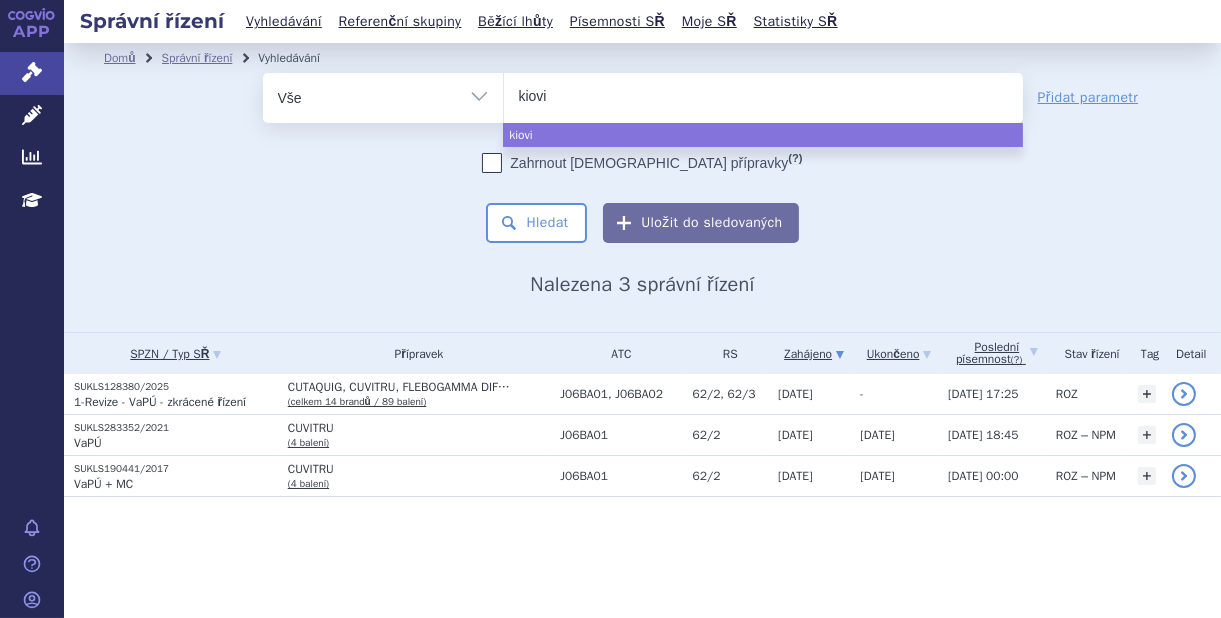type on "kiovig" 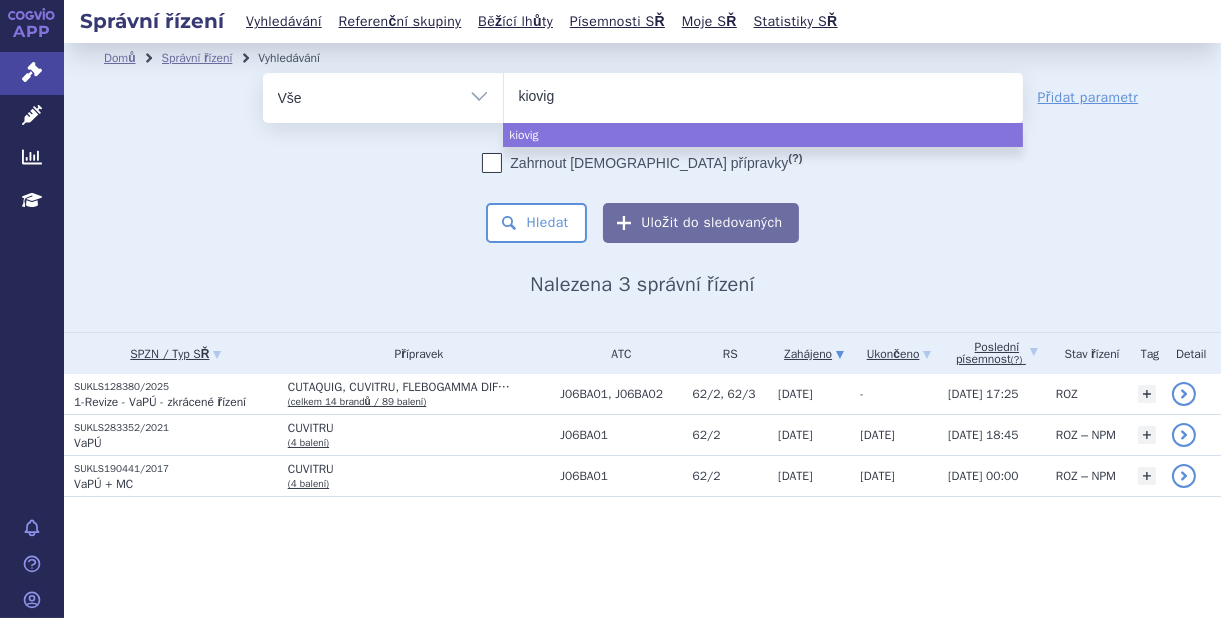select on "kiovig" 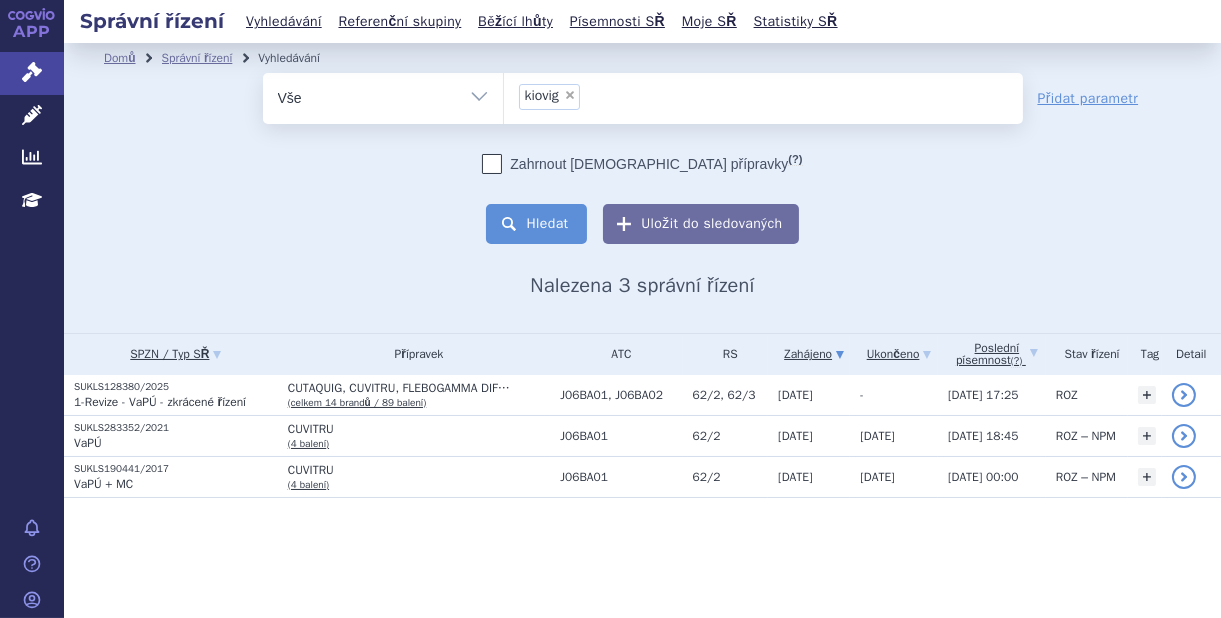click on "Hledat" at bounding box center (536, 224) 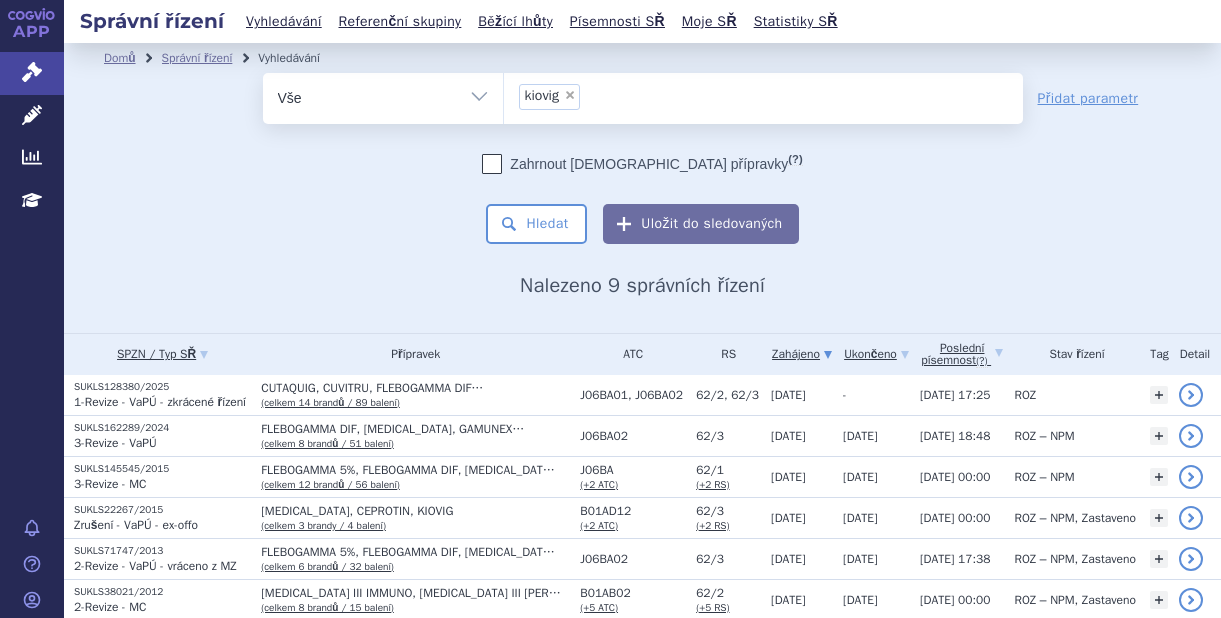 scroll, scrollTop: 0, scrollLeft: 0, axis: both 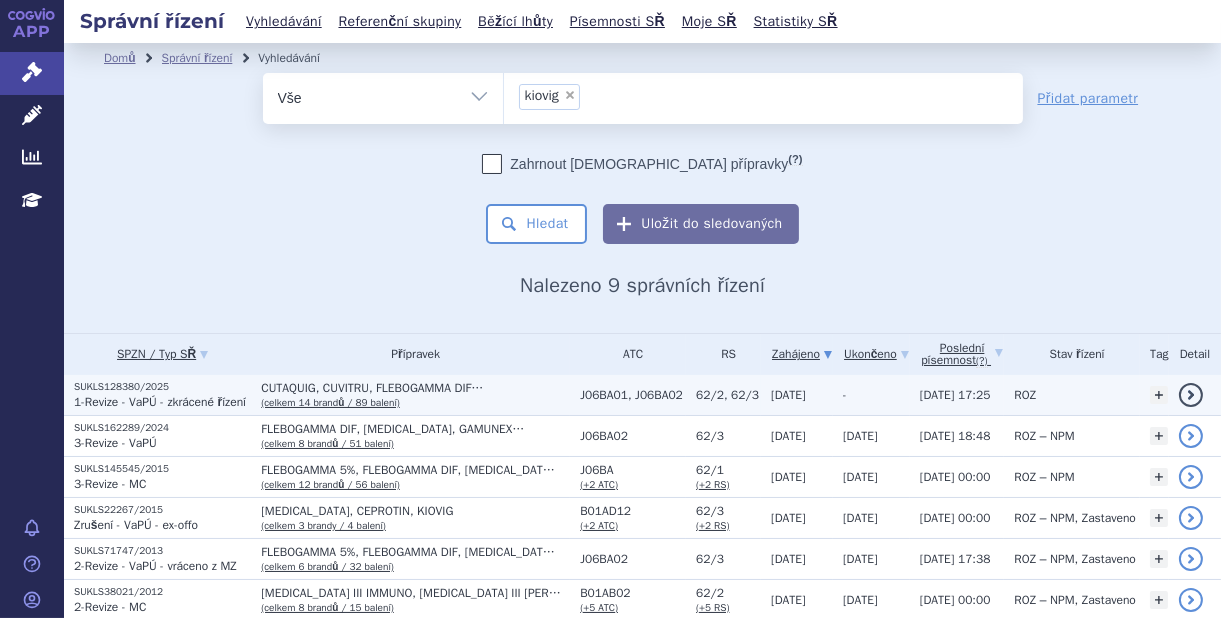 click on "CUTAQUIG, CUVITRU, FLEBOGAMMA DIF…
(celkem 14 brandů / 89 balení)" at bounding box center [415, 395] 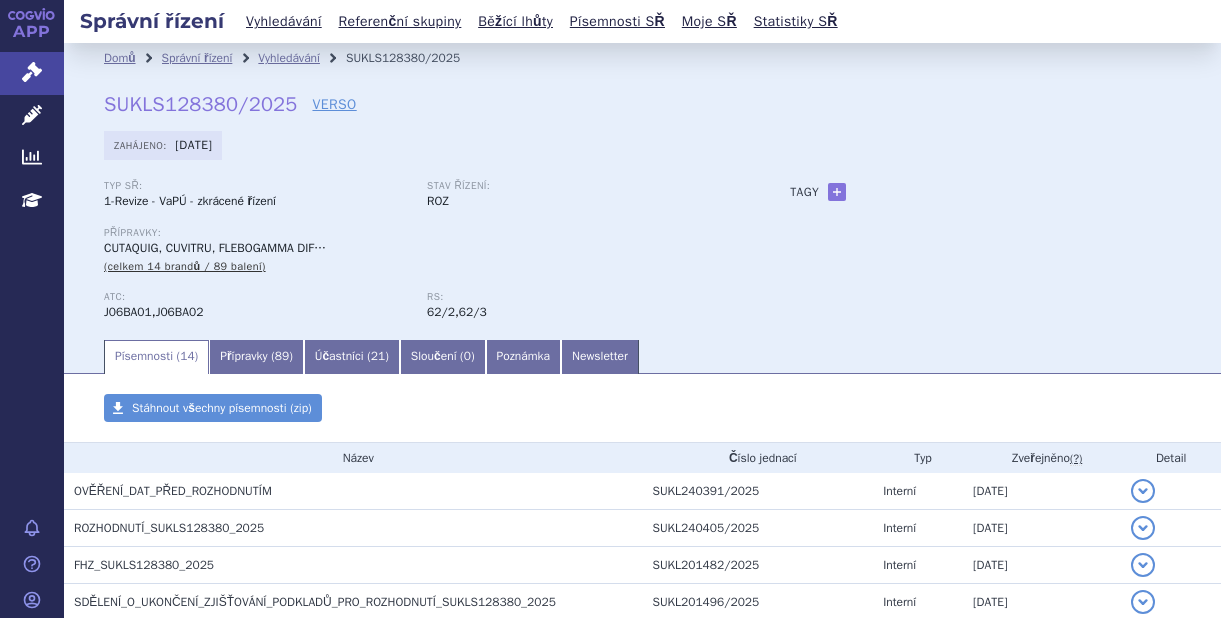 scroll, scrollTop: 0, scrollLeft: 0, axis: both 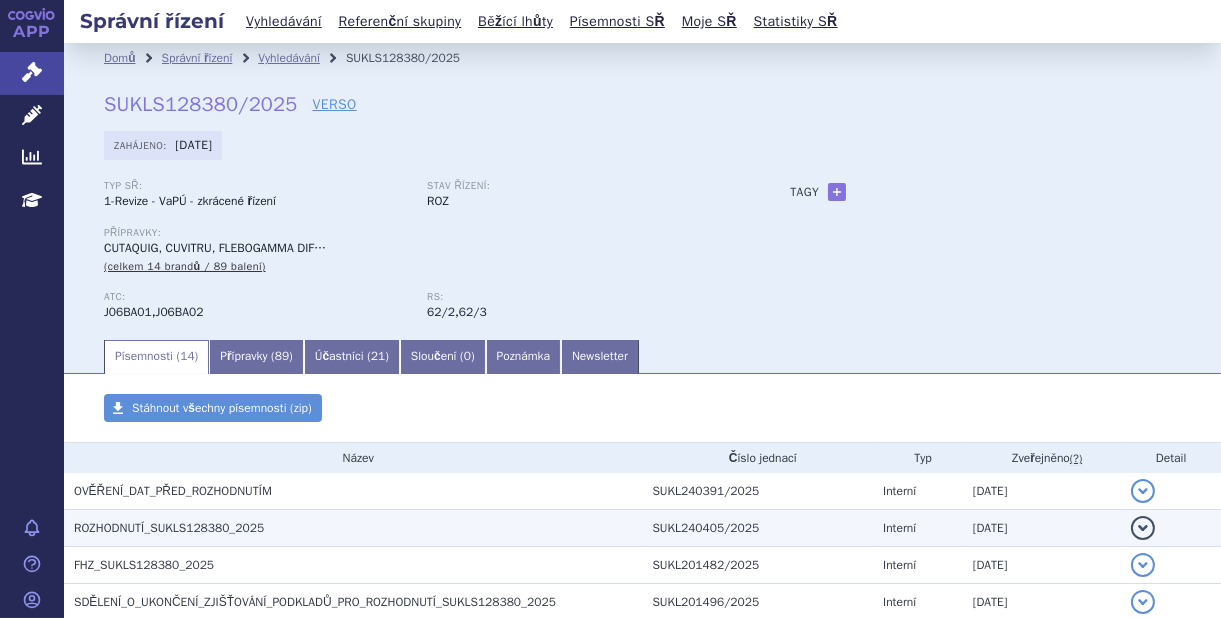 click on "ROZHODNUTÍ_SUKLS128380_2025" at bounding box center (169, 528) 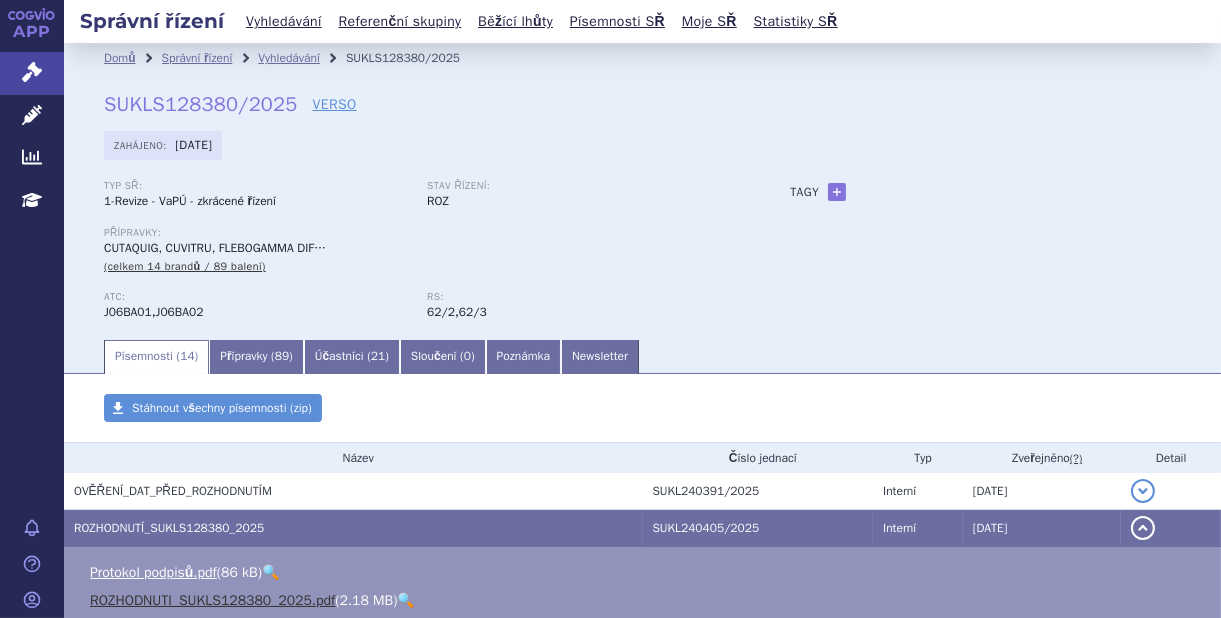 click on "ROZHODNUTI_SUKLS128380_2025.pdf" at bounding box center [212, 600] 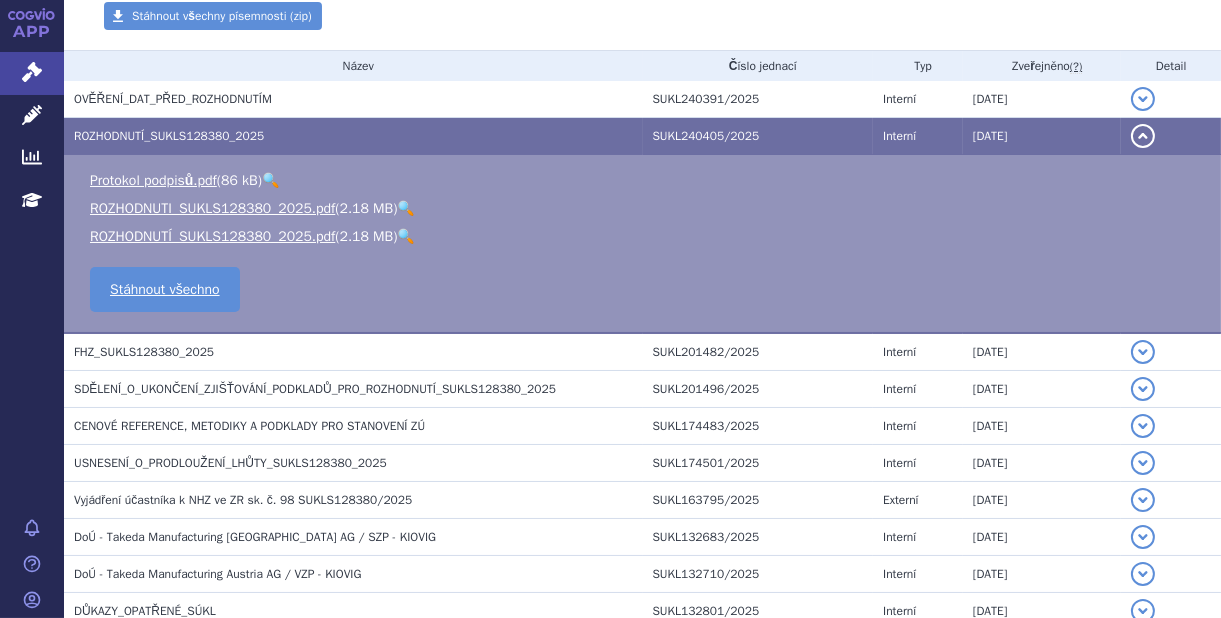 scroll, scrollTop: 385, scrollLeft: 0, axis: vertical 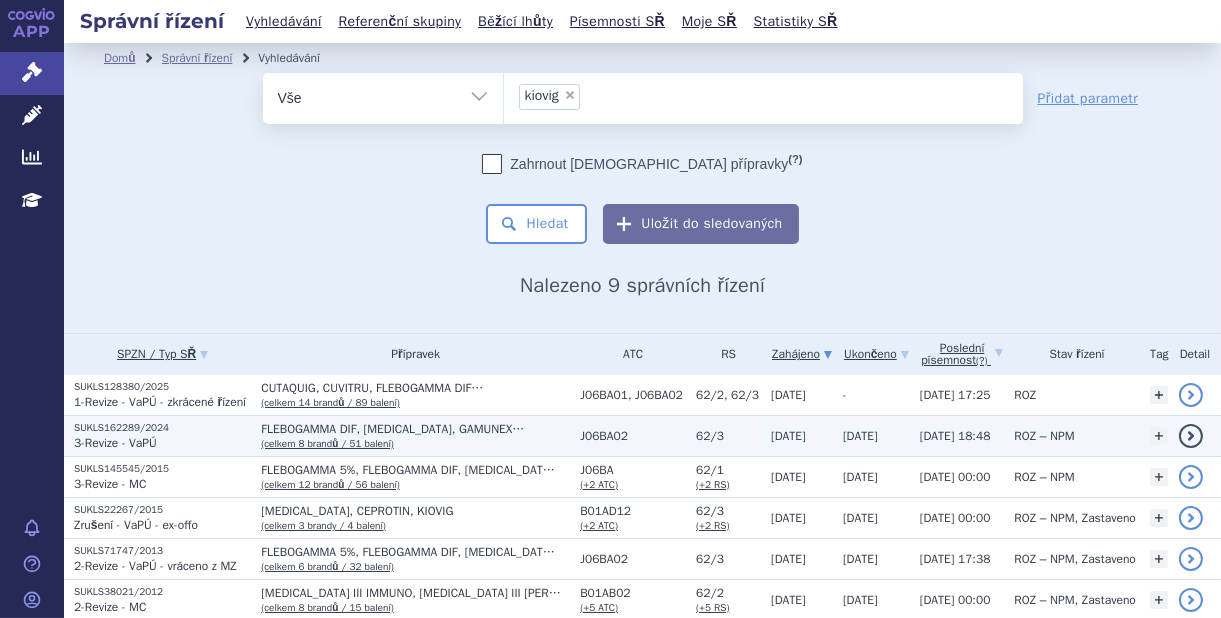 click on "(celkem 8 brandů / 51 balení)" at bounding box center (327, 443) 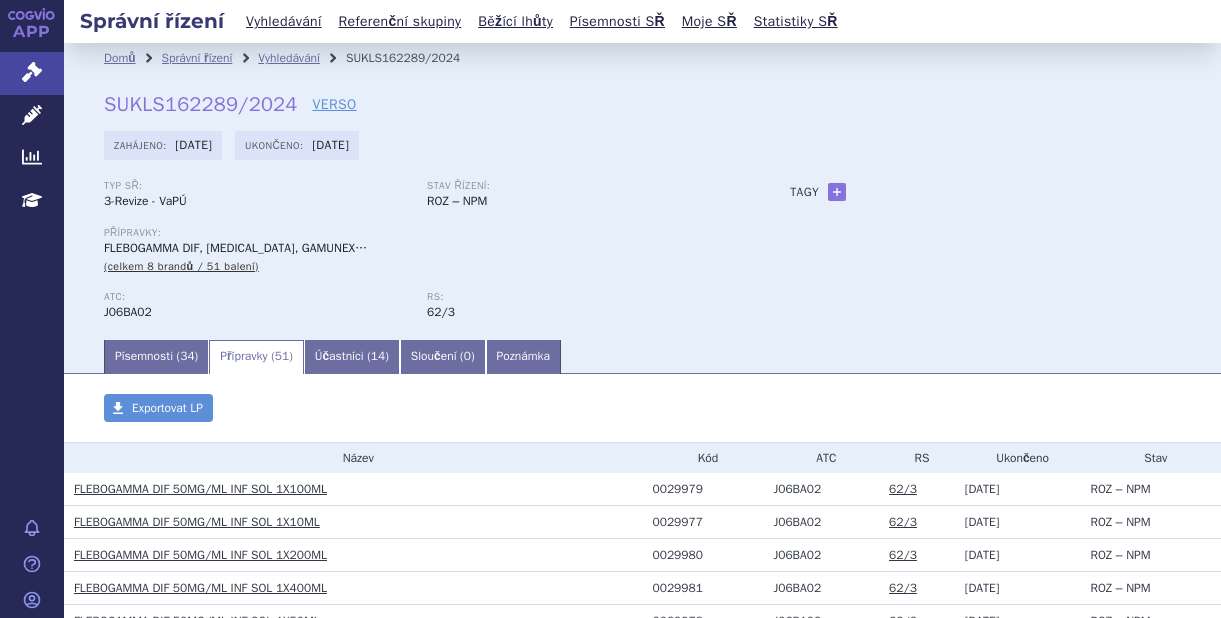 scroll, scrollTop: 0, scrollLeft: 0, axis: both 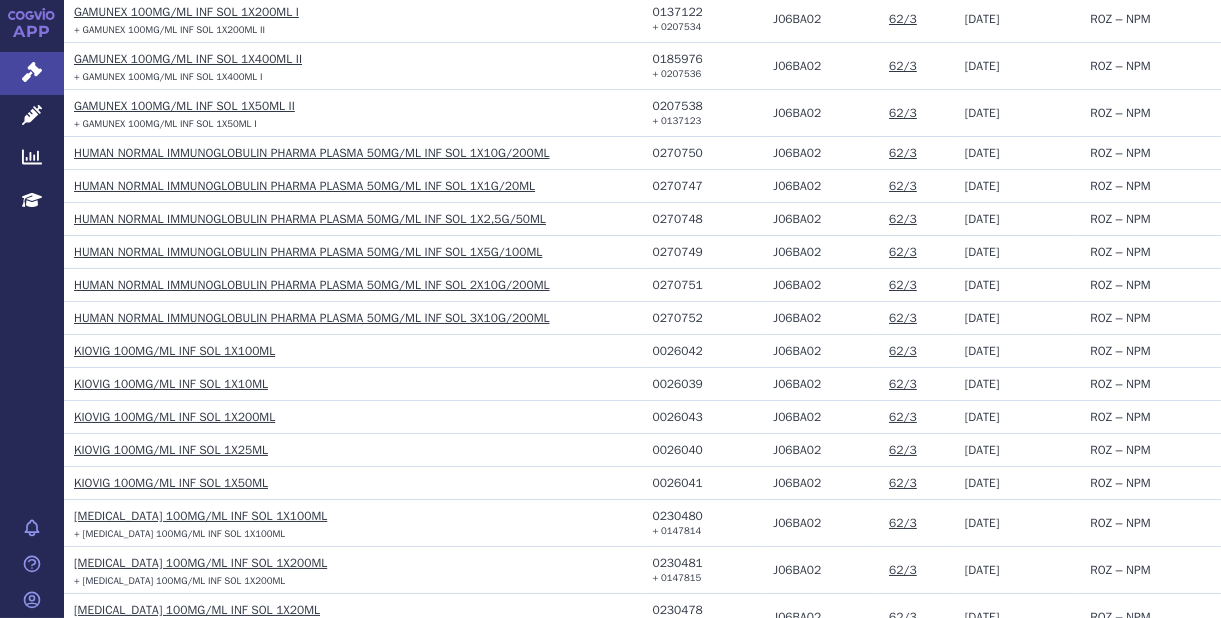 click on "KIOVIG 100MG/ML INF SOL 1X100ML" at bounding box center (174, 351) 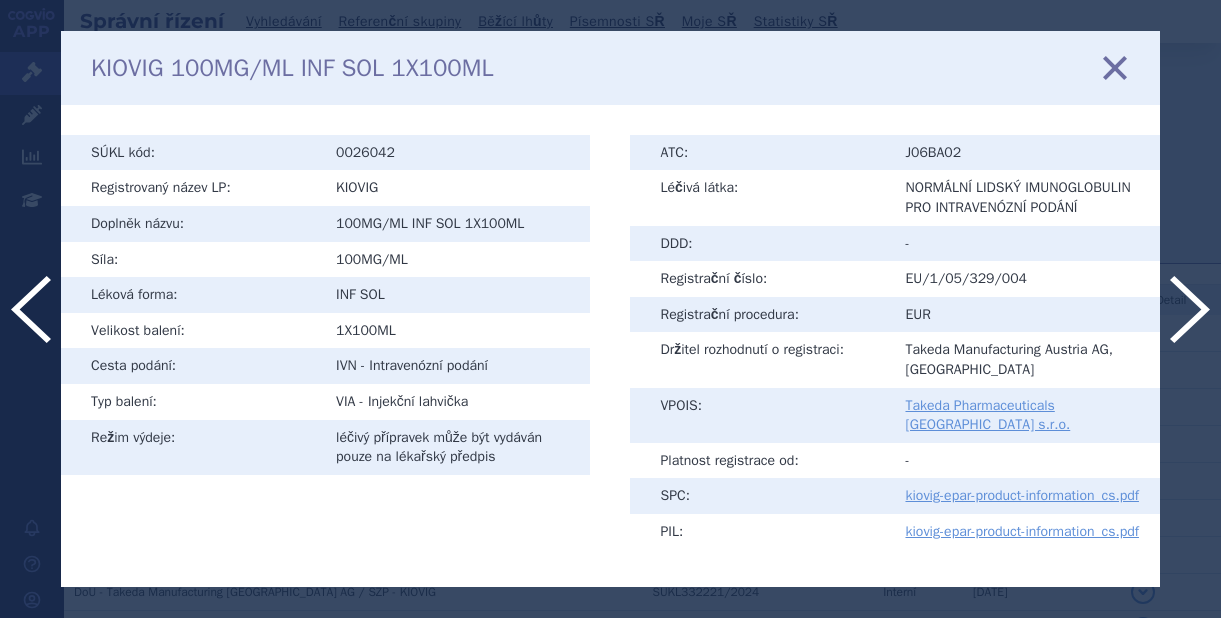 scroll, scrollTop: 0, scrollLeft: 0, axis: both 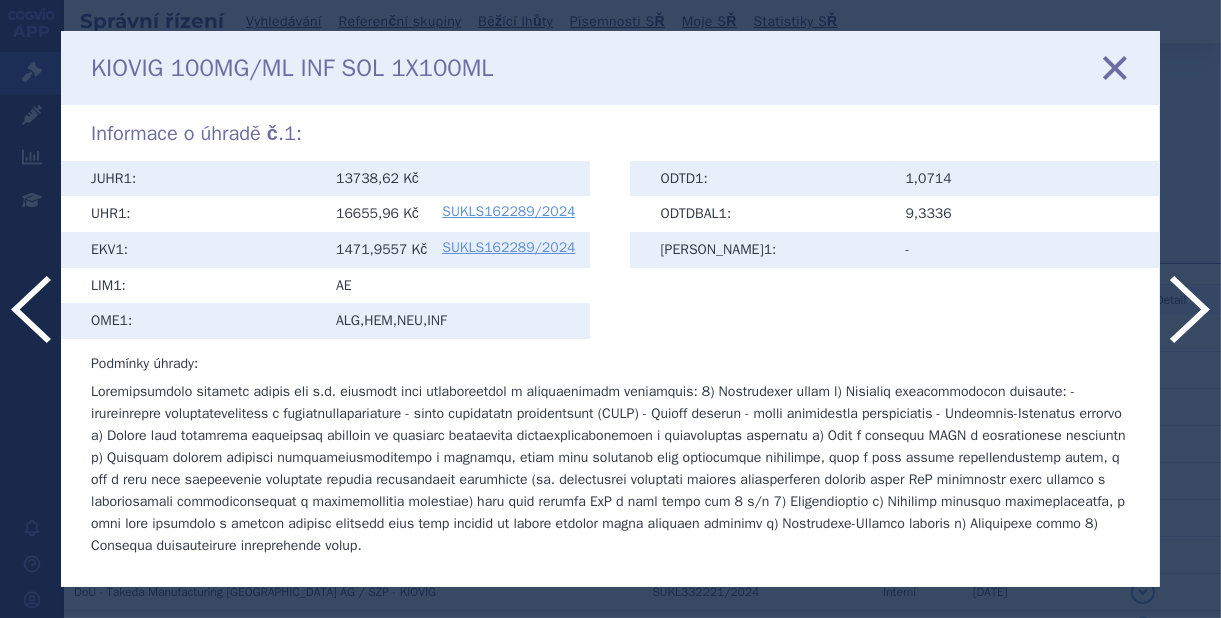 click at bounding box center (1115, 68) 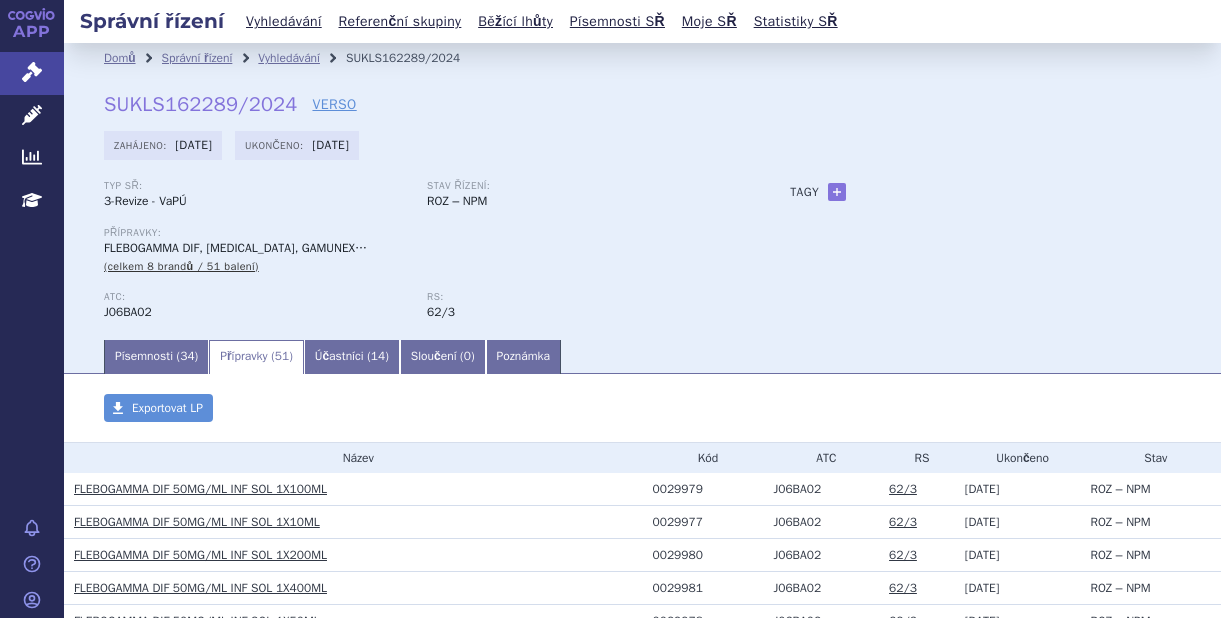 scroll, scrollTop: 0, scrollLeft: 0, axis: both 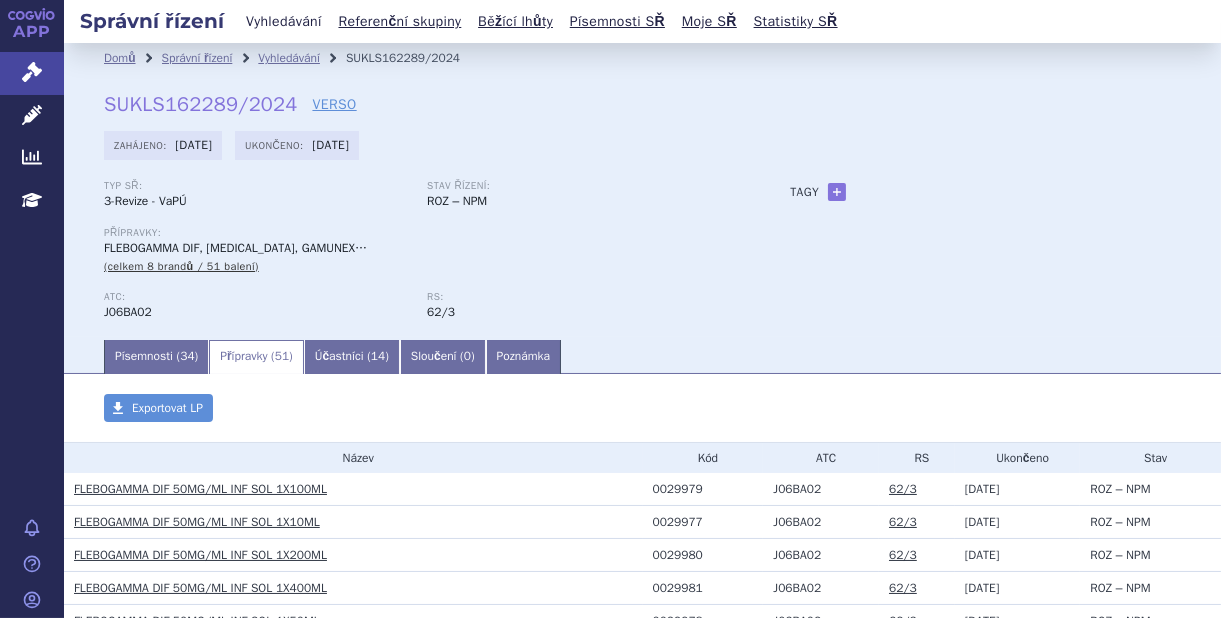 click on "Vyhledávání" at bounding box center [284, 21] 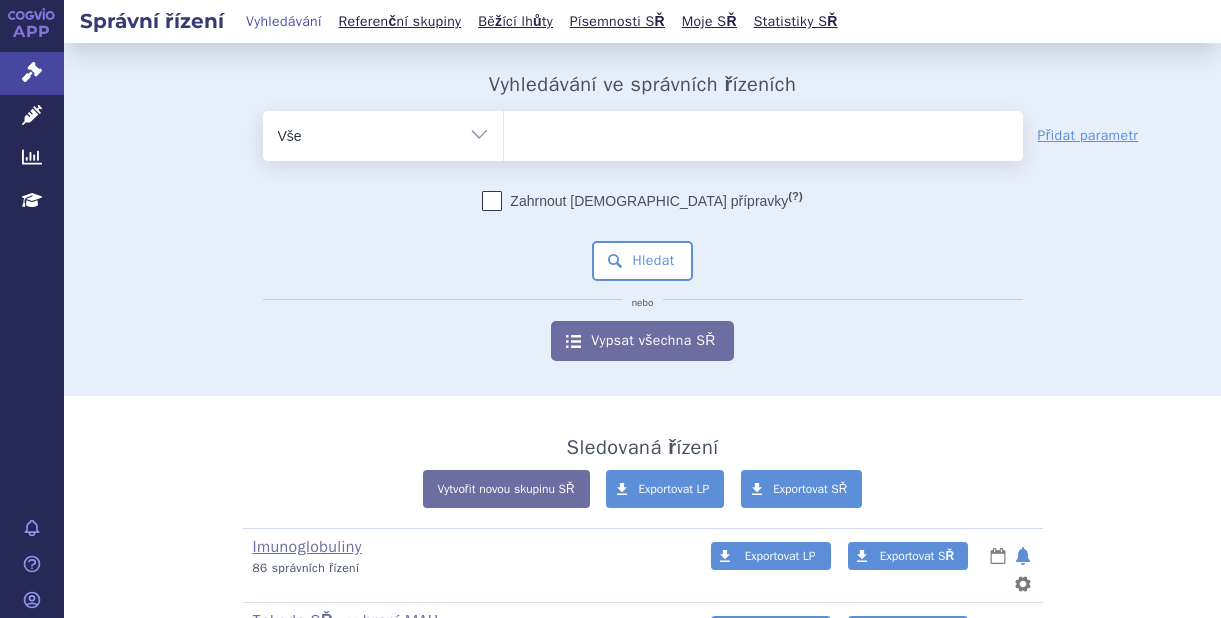 scroll, scrollTop: 0, scrollLeft: 0, axis: both 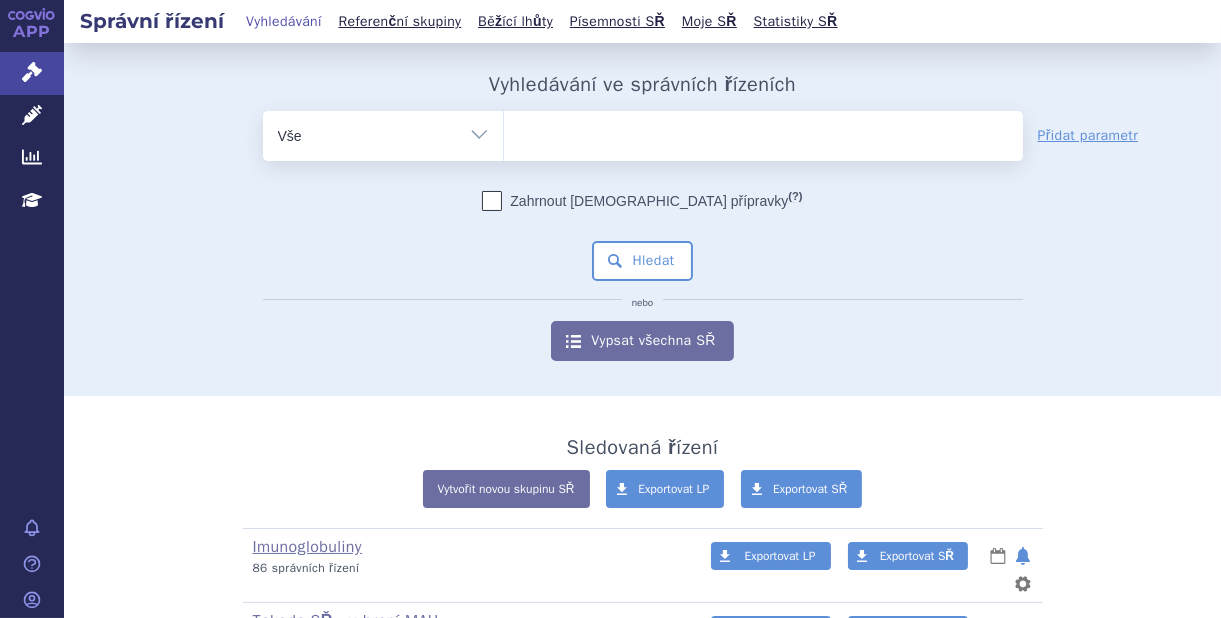 click at bounding box center (763, 132) 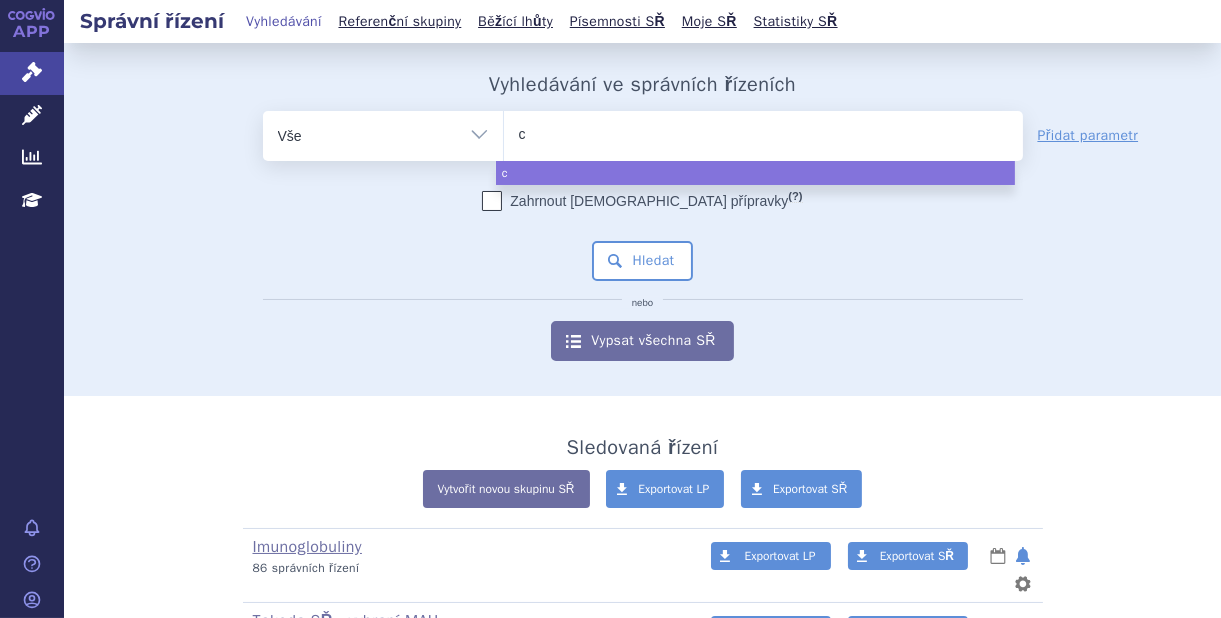 type on "cs" 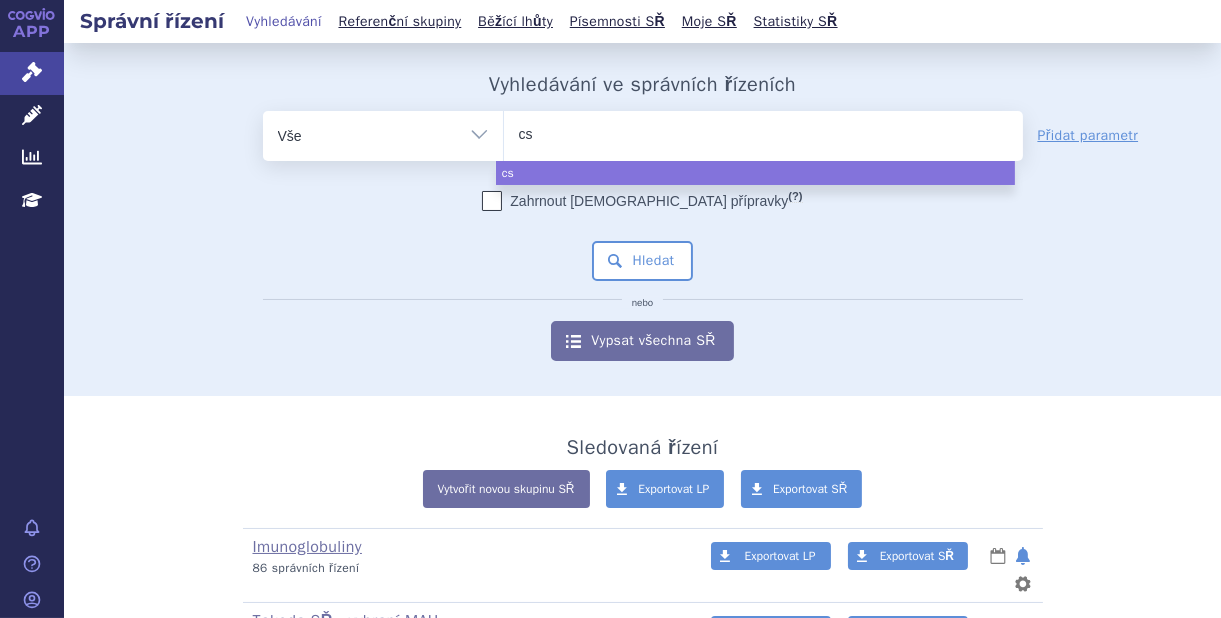type on "csl" 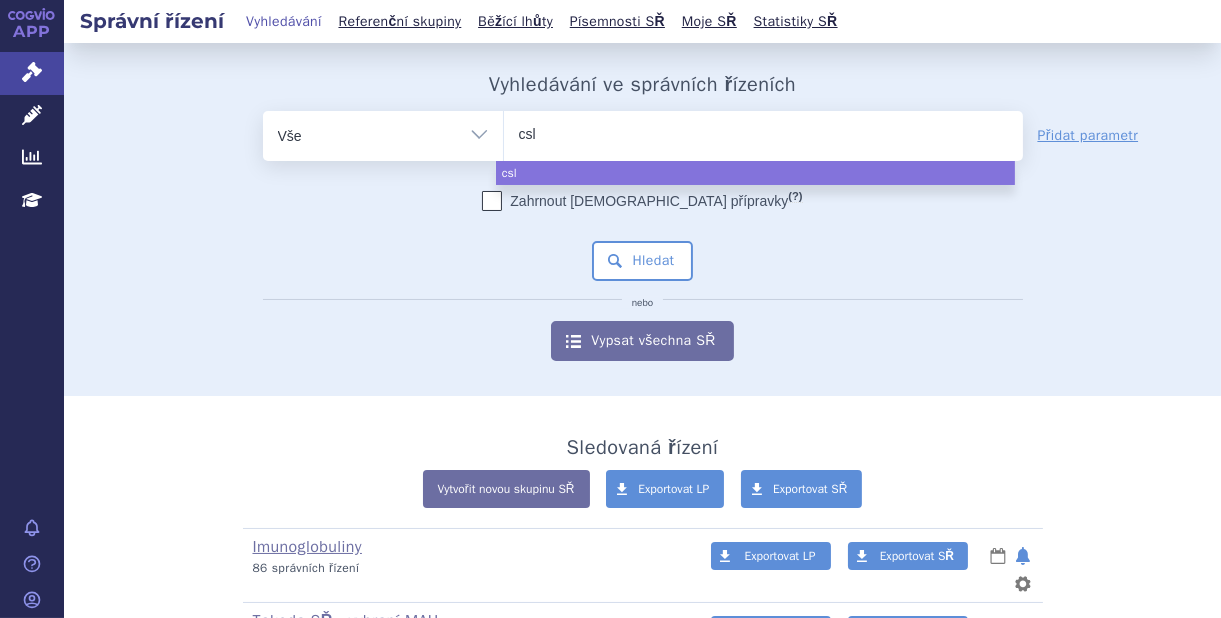 type on "csl" 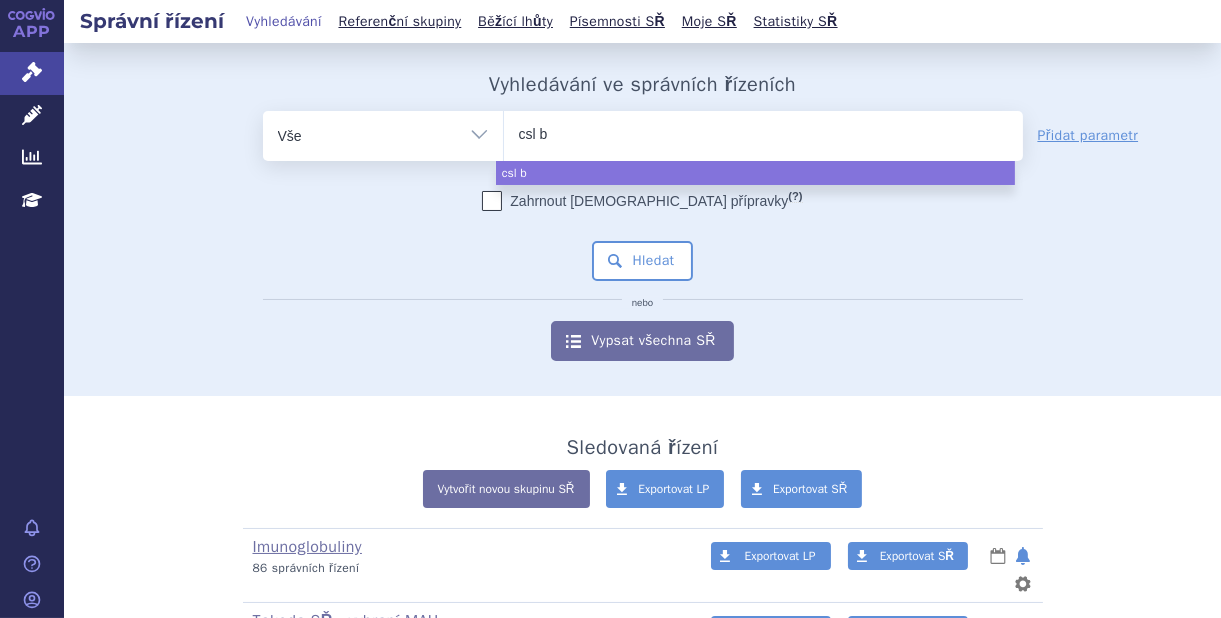 type on "csl bo" 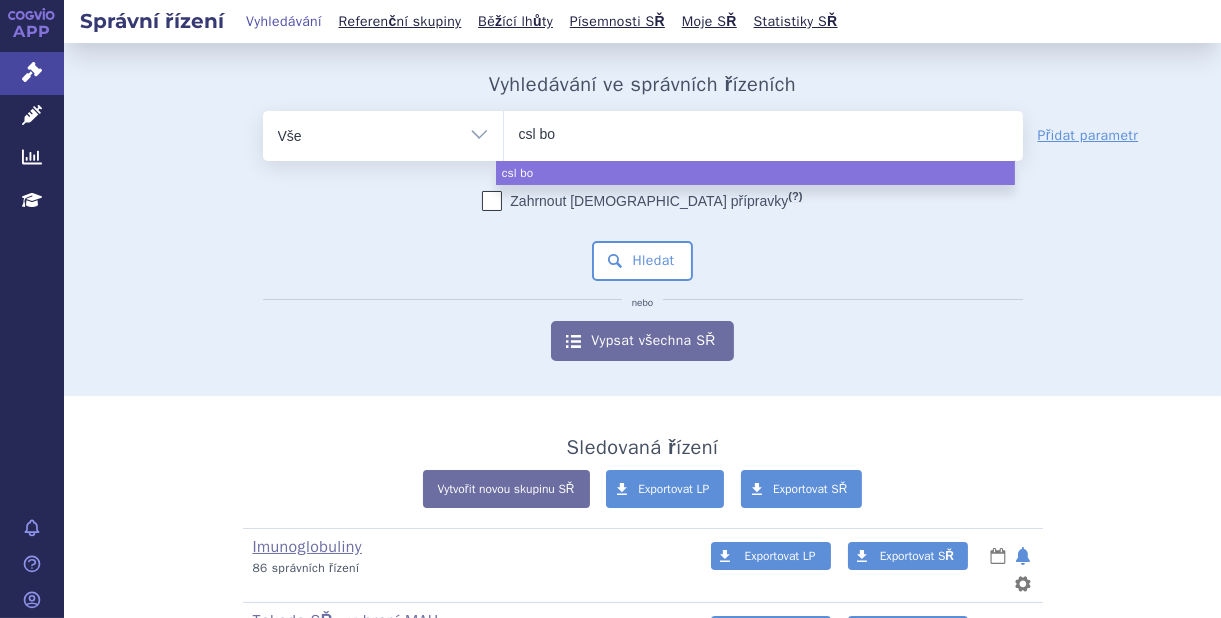 type on "csl boe" 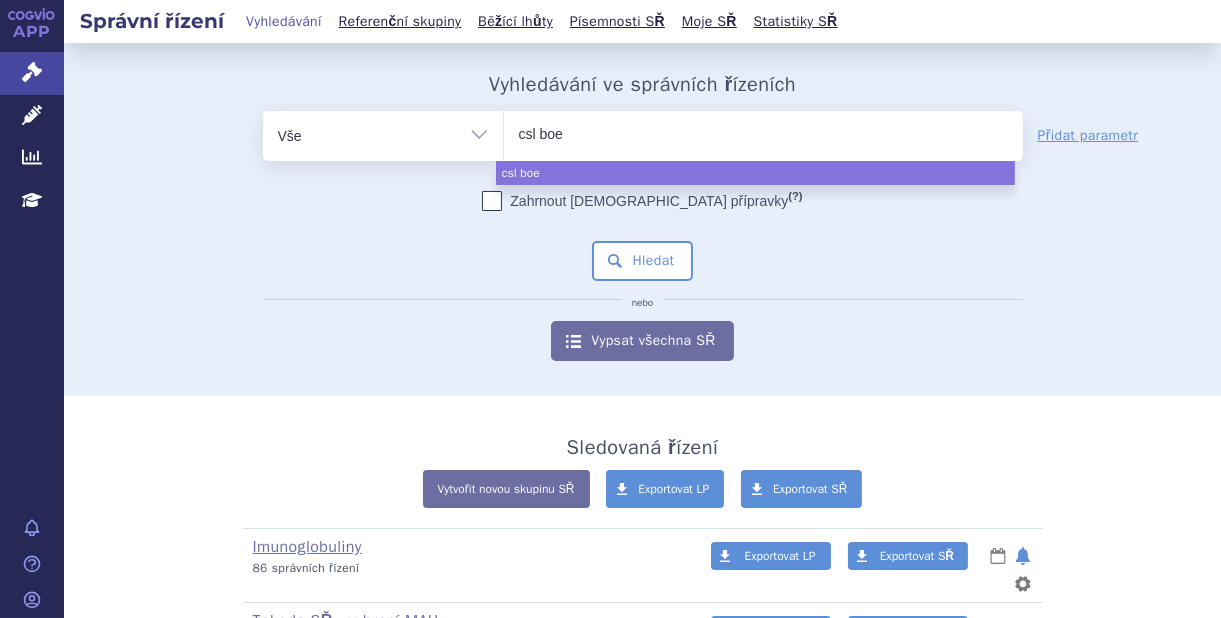 type on "csl boeh" 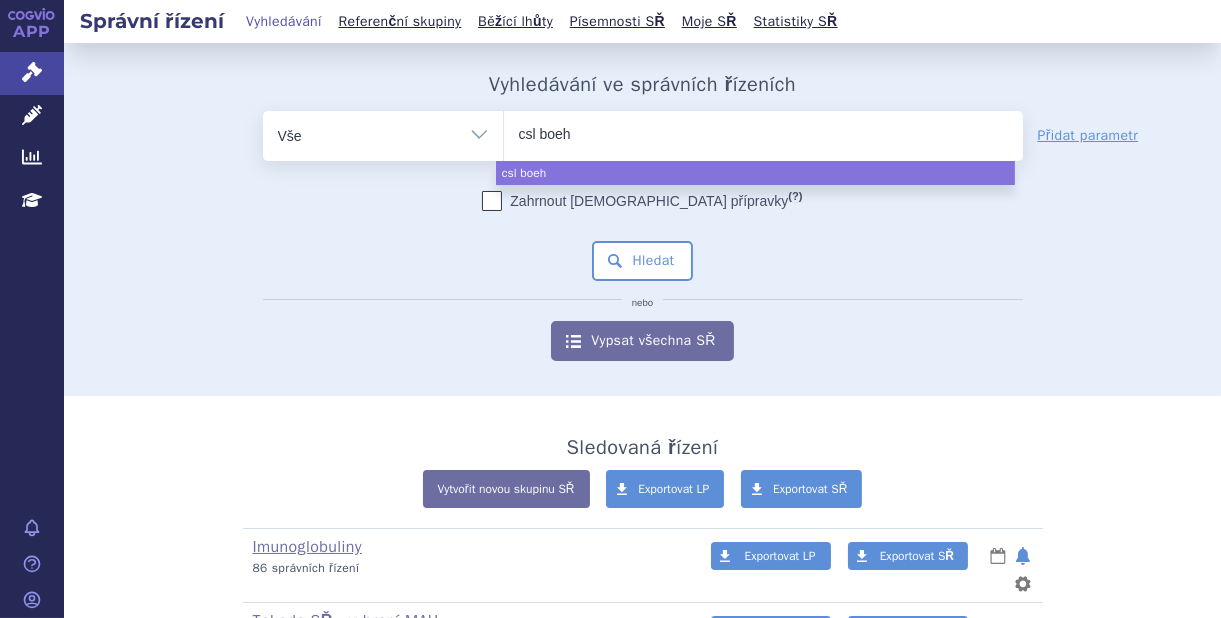 type on "csl boehr" 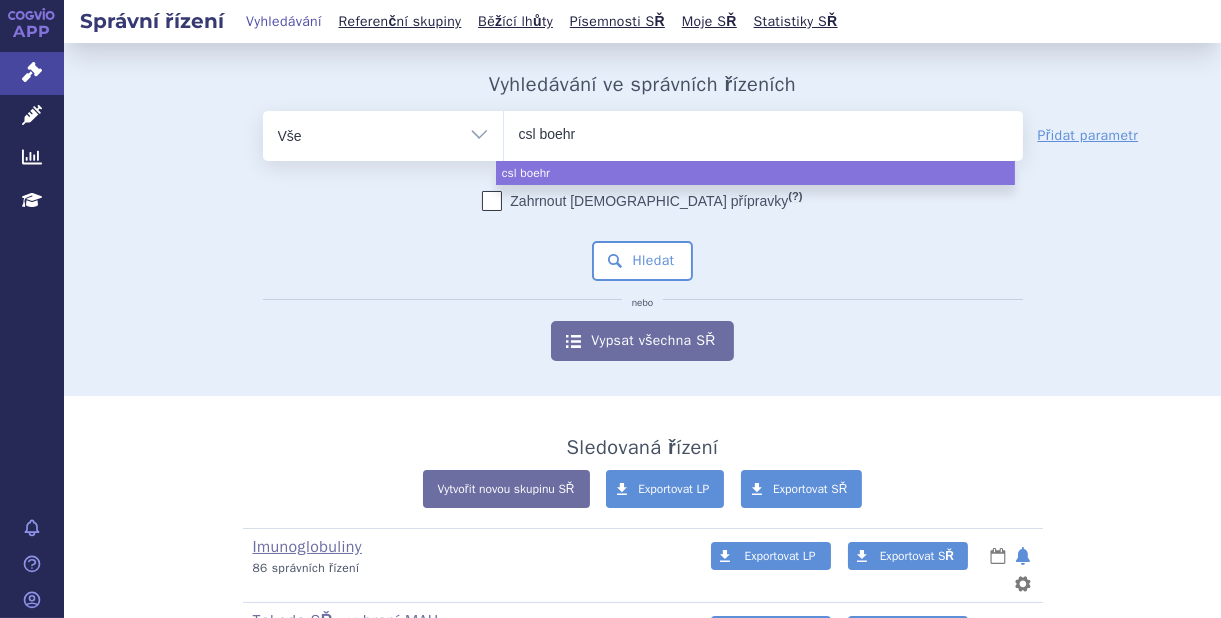 type on "csl boehri" 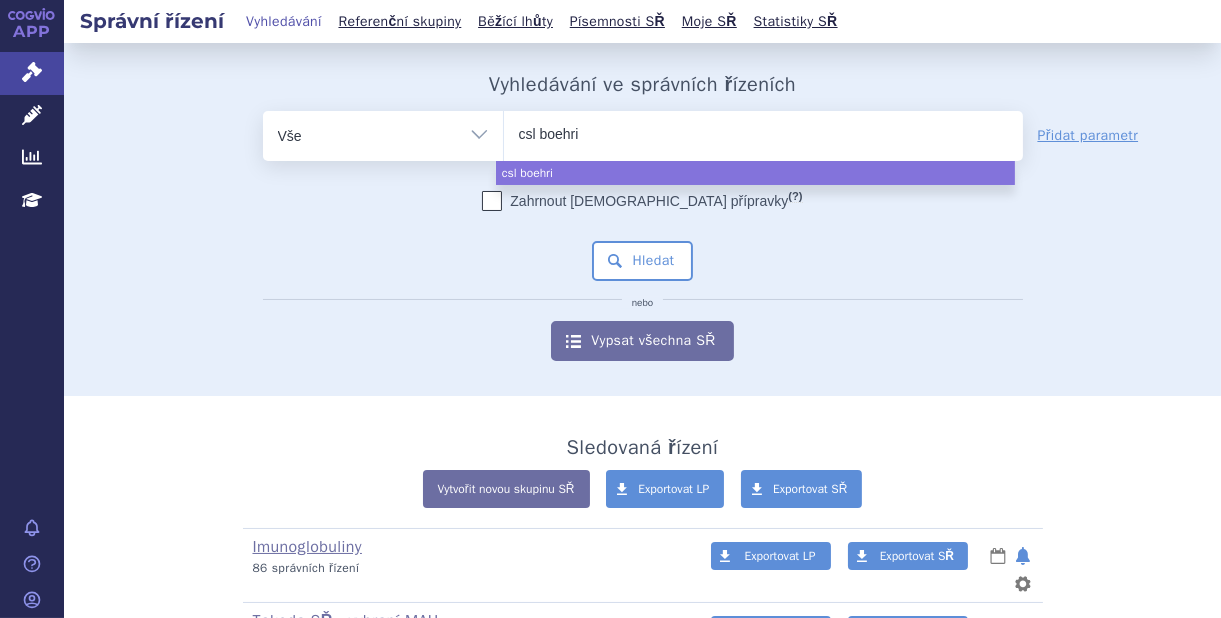 type on "csl boehrin" 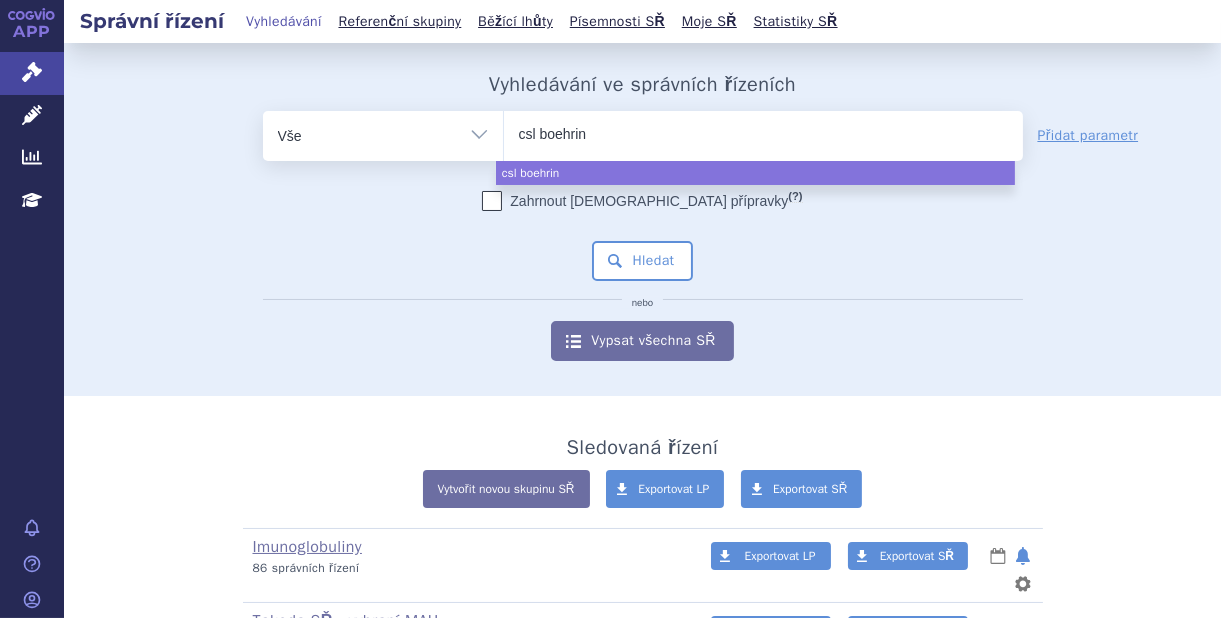 type on "csl boehring" 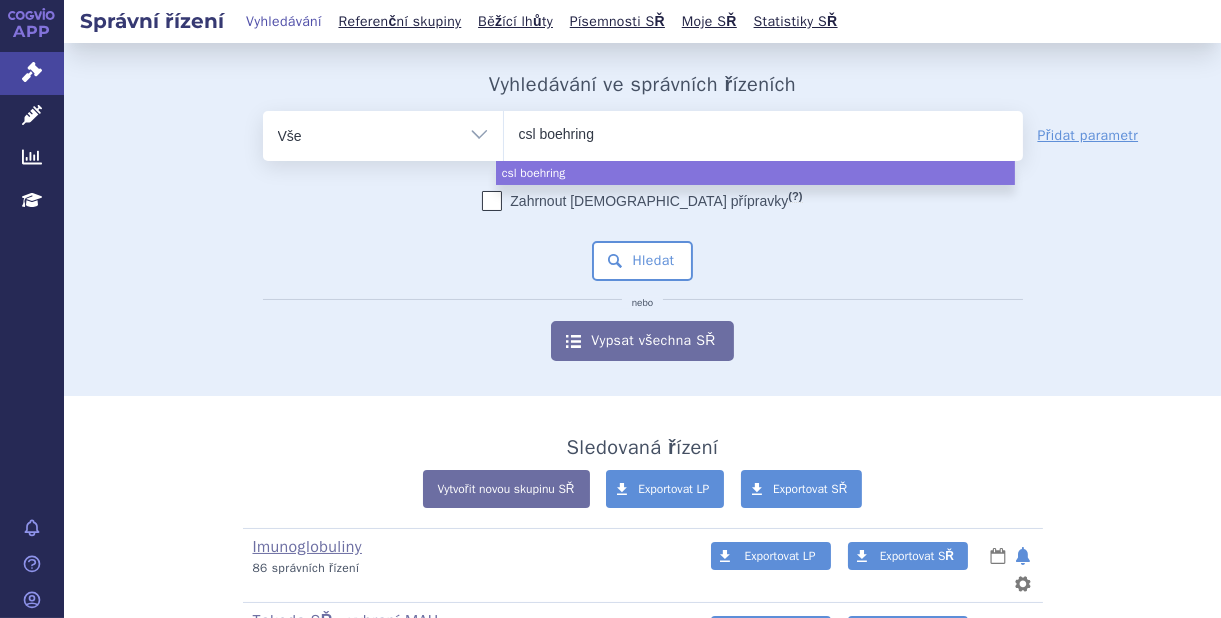 select on "csl boehring" 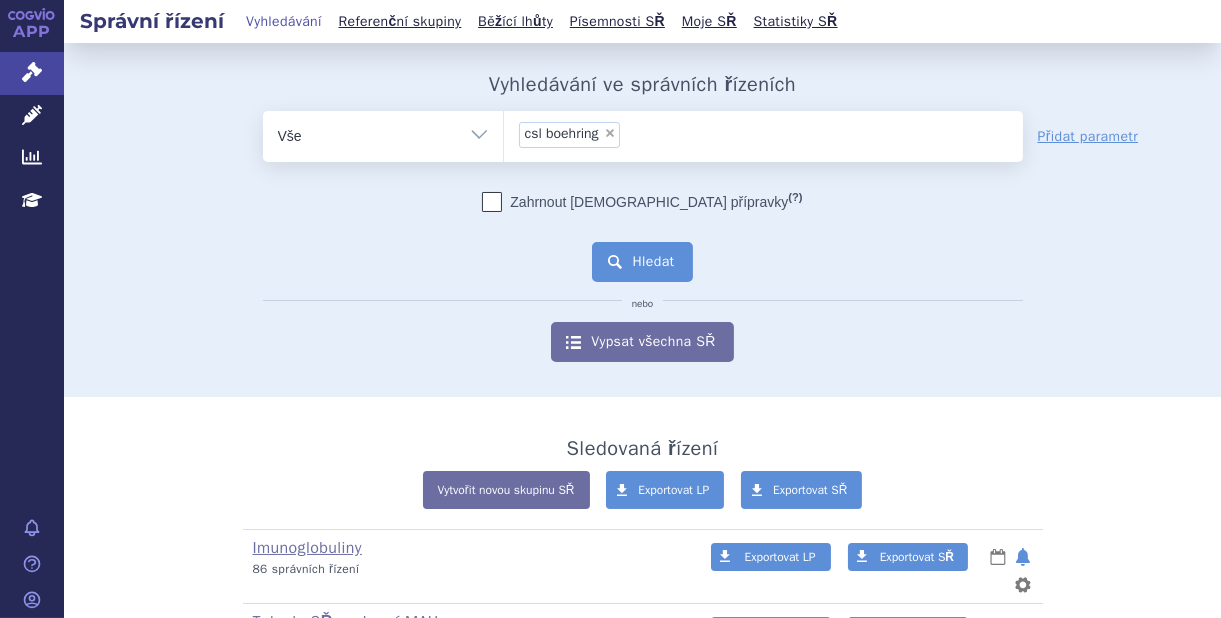 click on "Hledat" at bounding box center [642, 262] 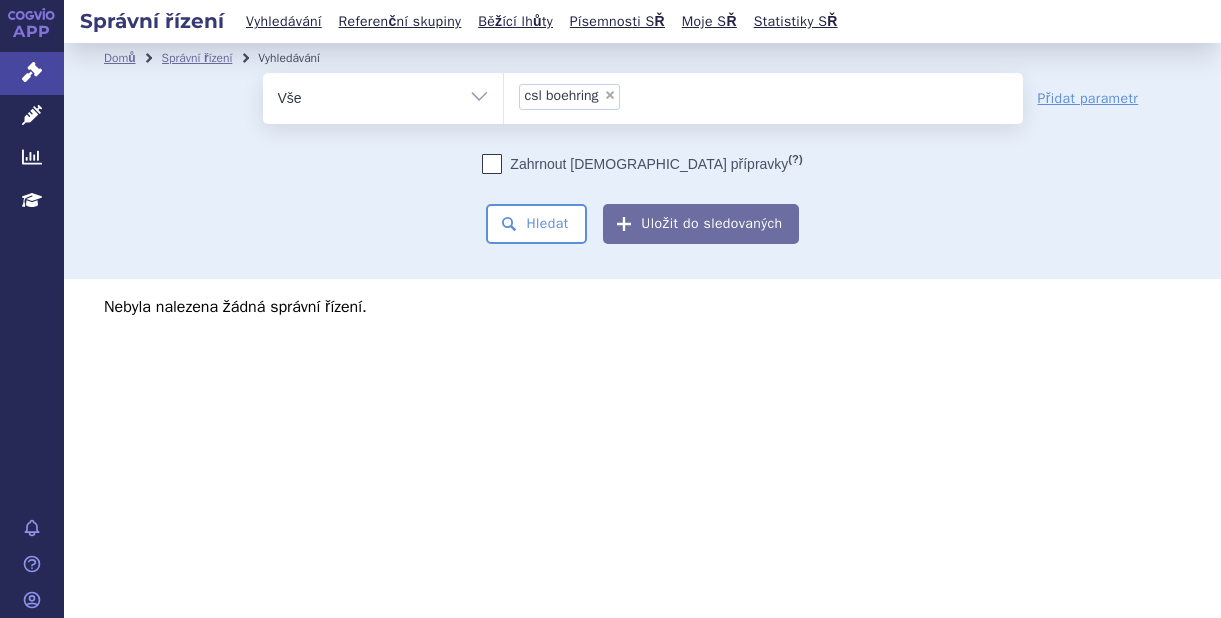 scroll, scrollTop: 0, scrollLeft: 0, axis: both 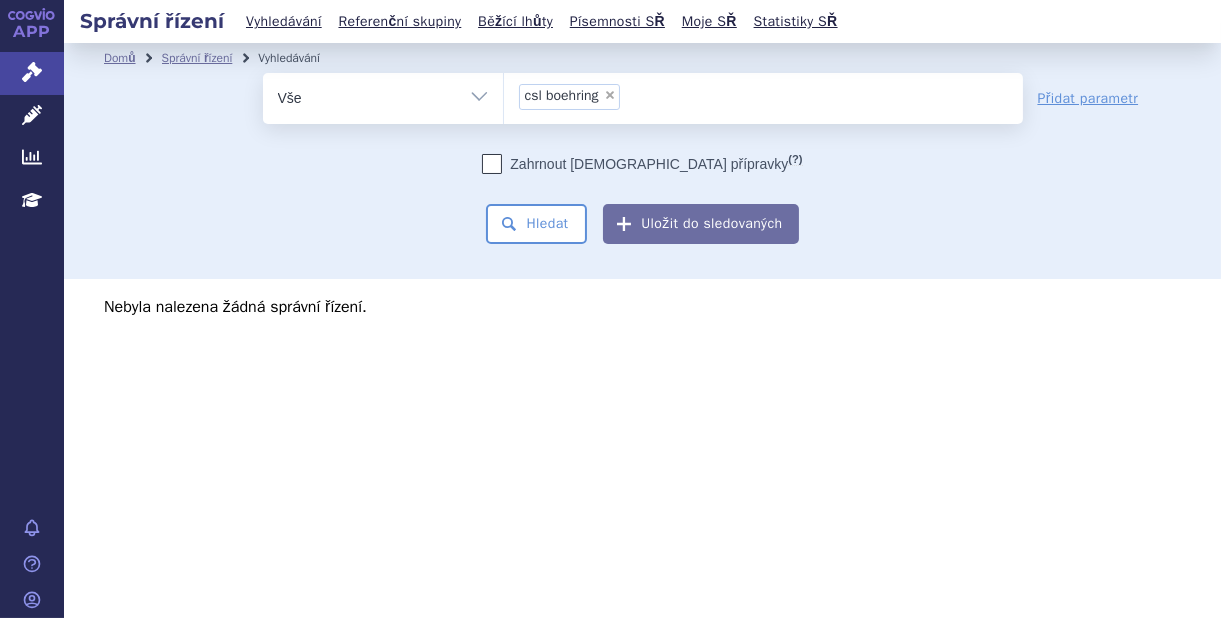 click on "× csl boehring" at bounding box center (569, 97) 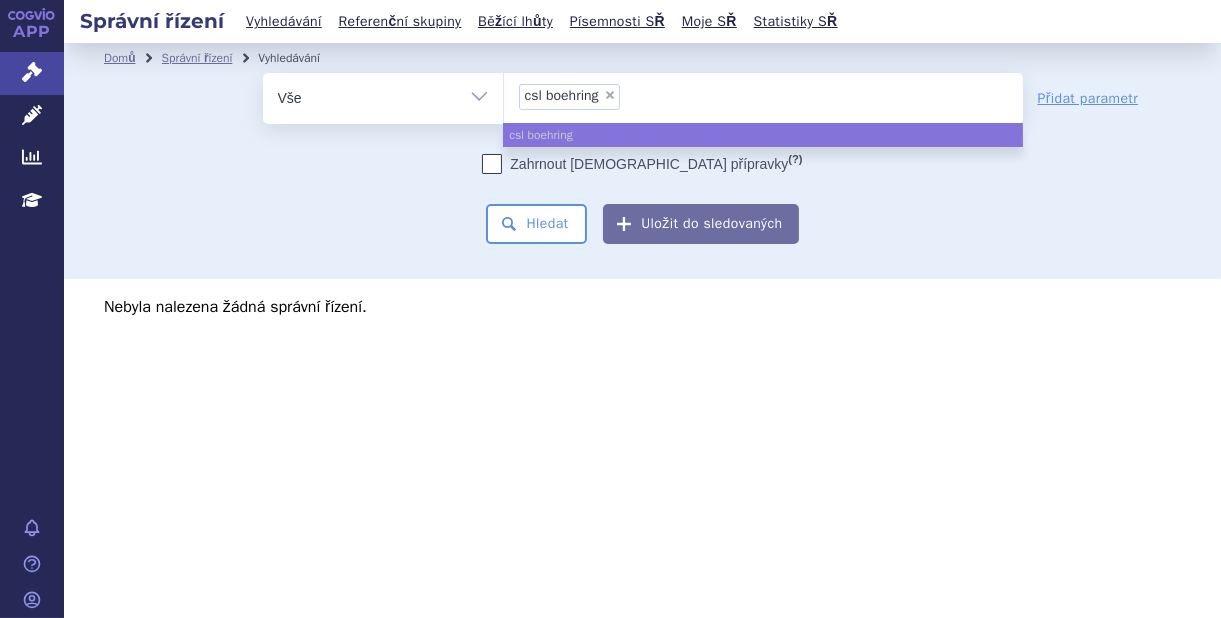 click on "×" at bounding box center (610, 95) 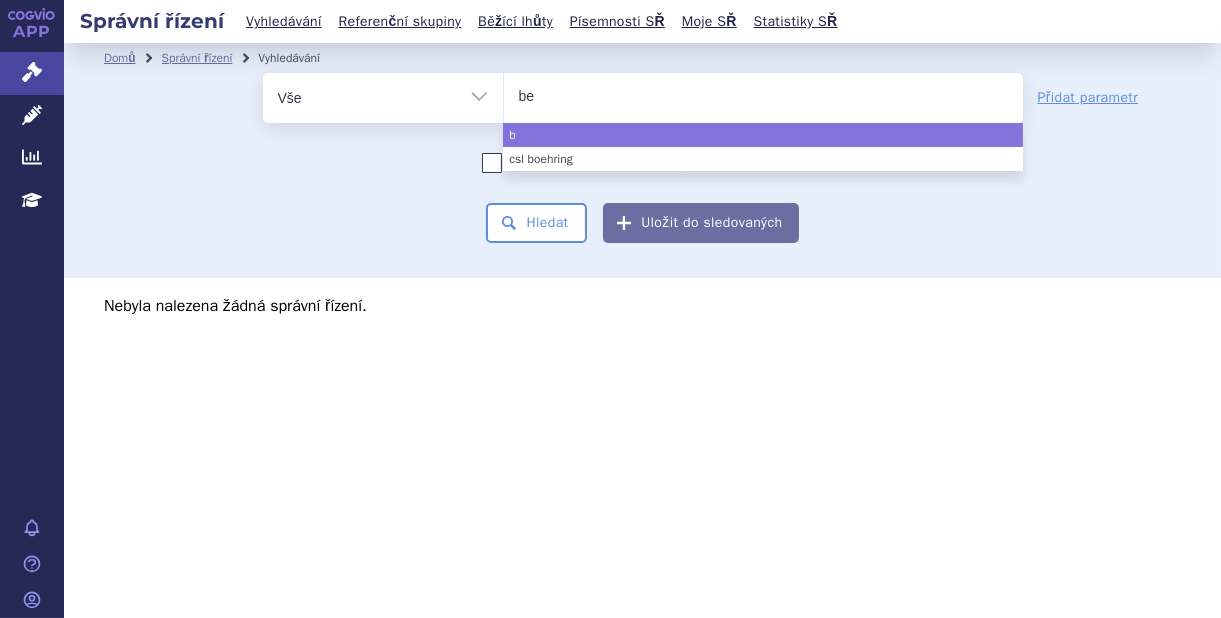type on "ber" 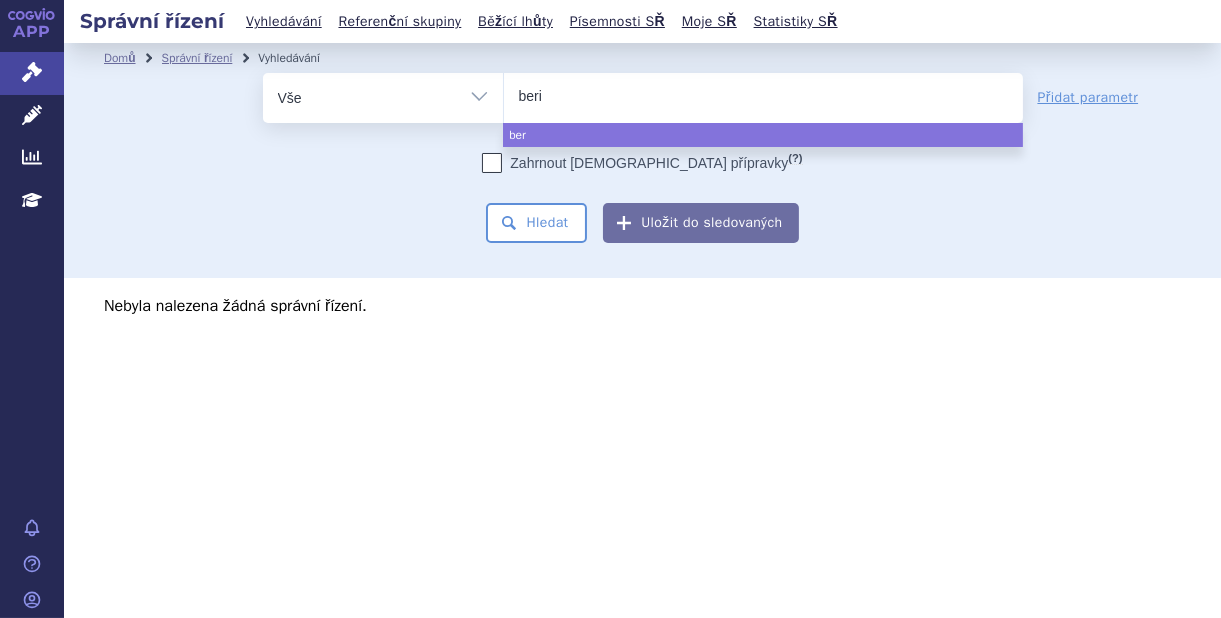 type on "berin" 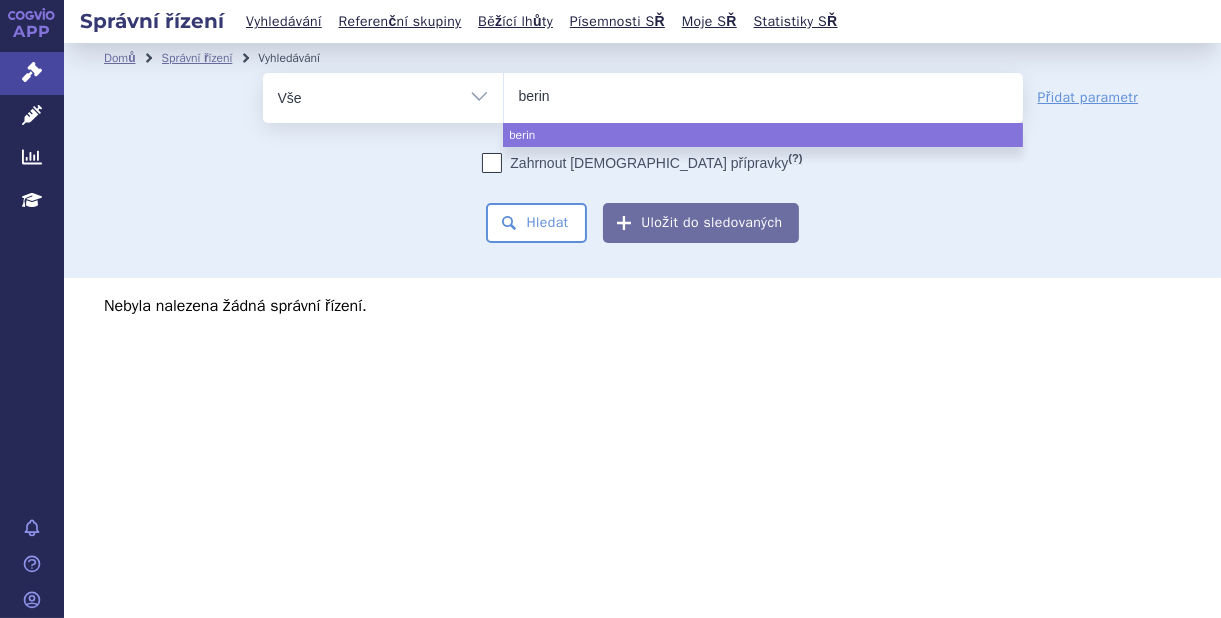 type on "bering" 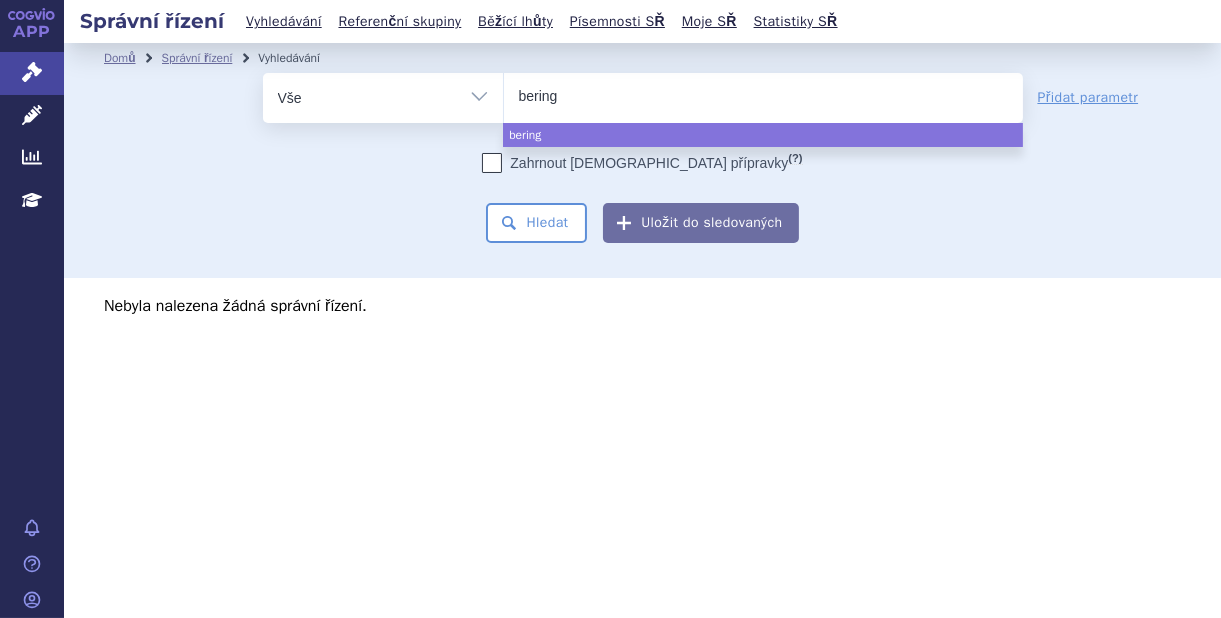 select on "bering" 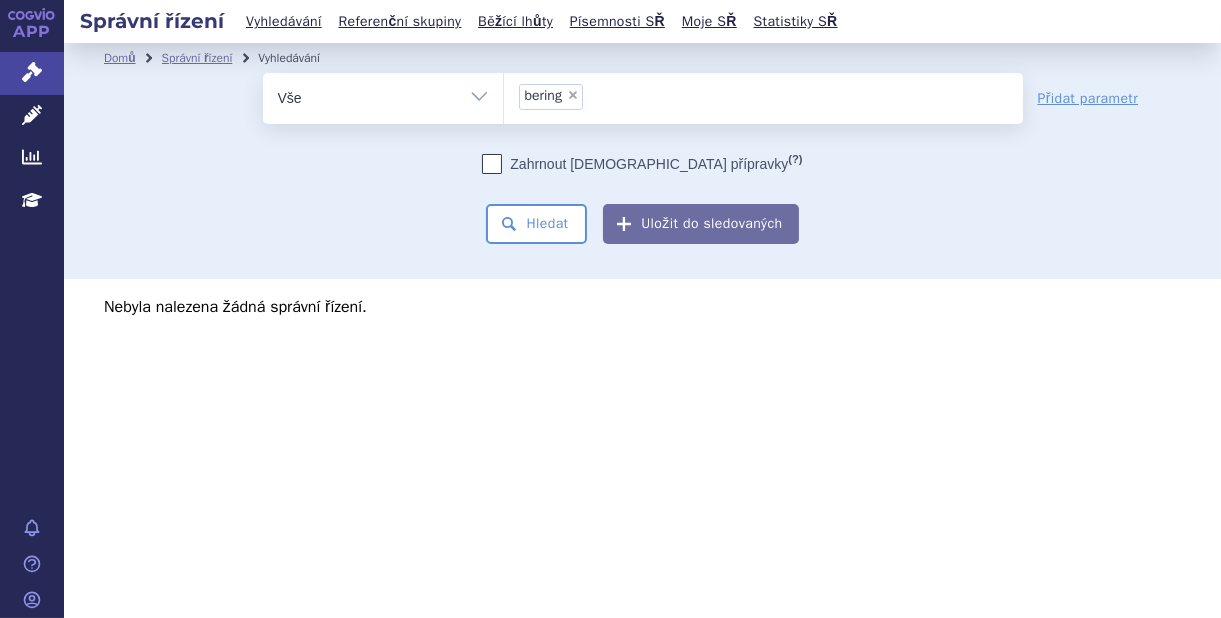 click on "×" at bounding box center (573, 95) 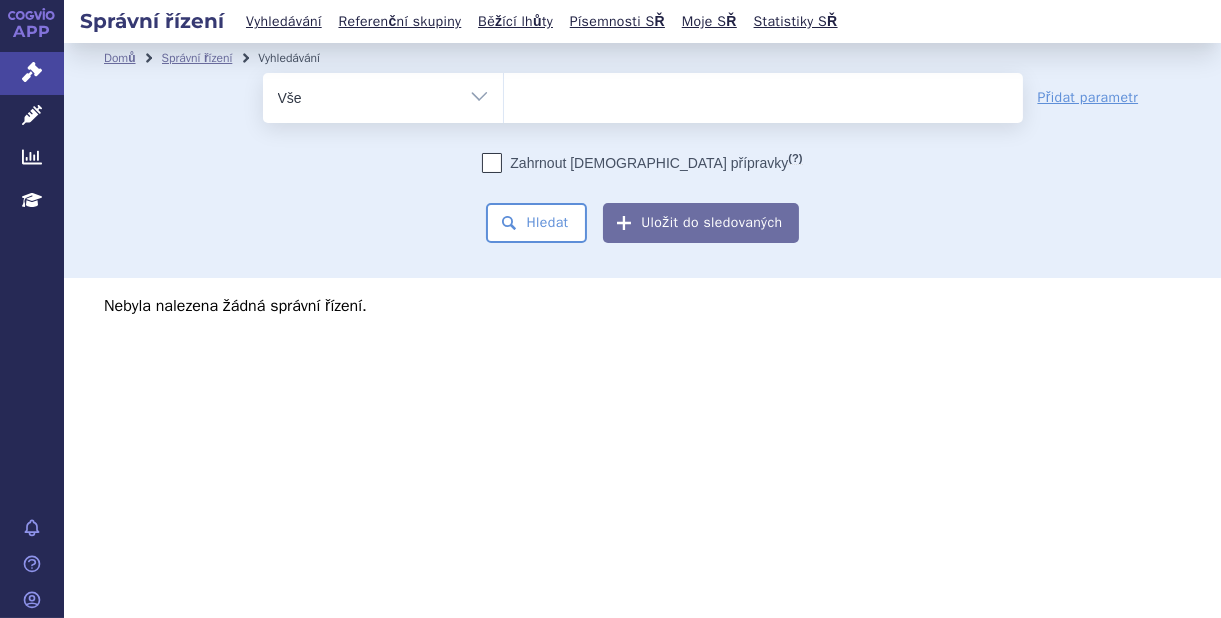 type on "c" 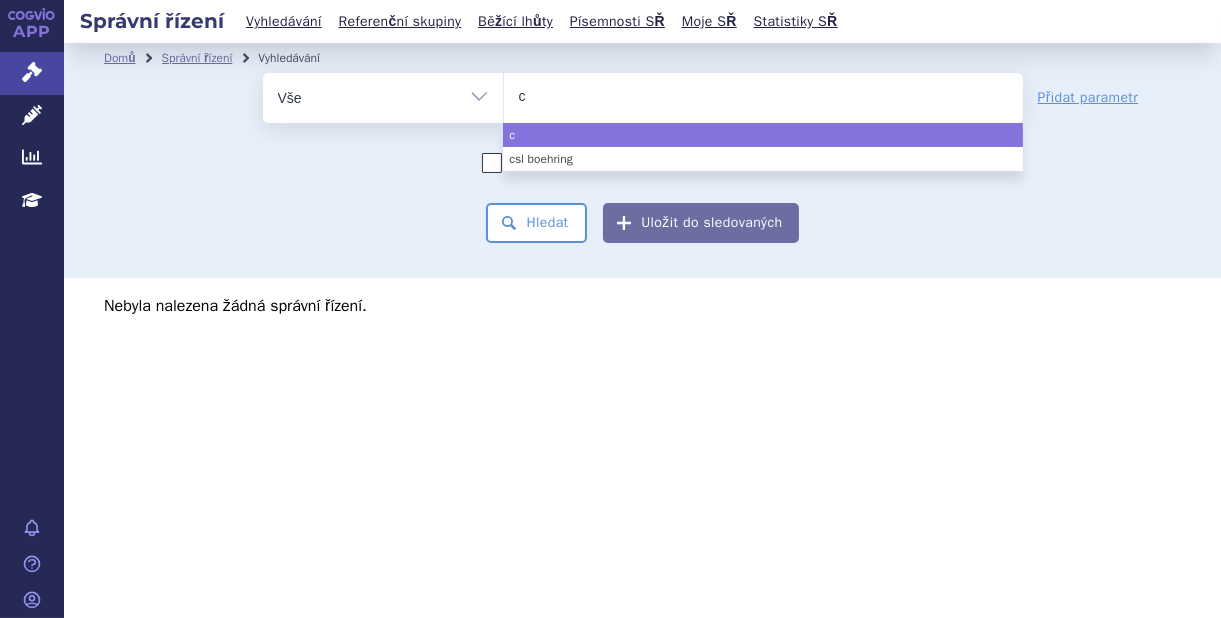 type on "cs" 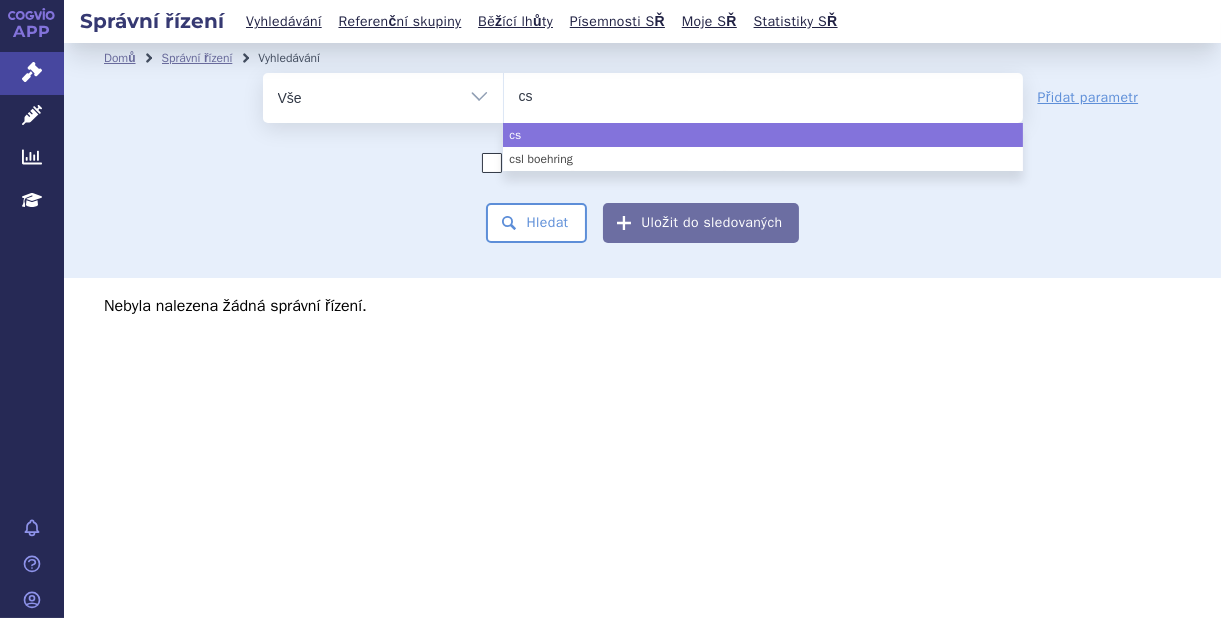 type on "csl" 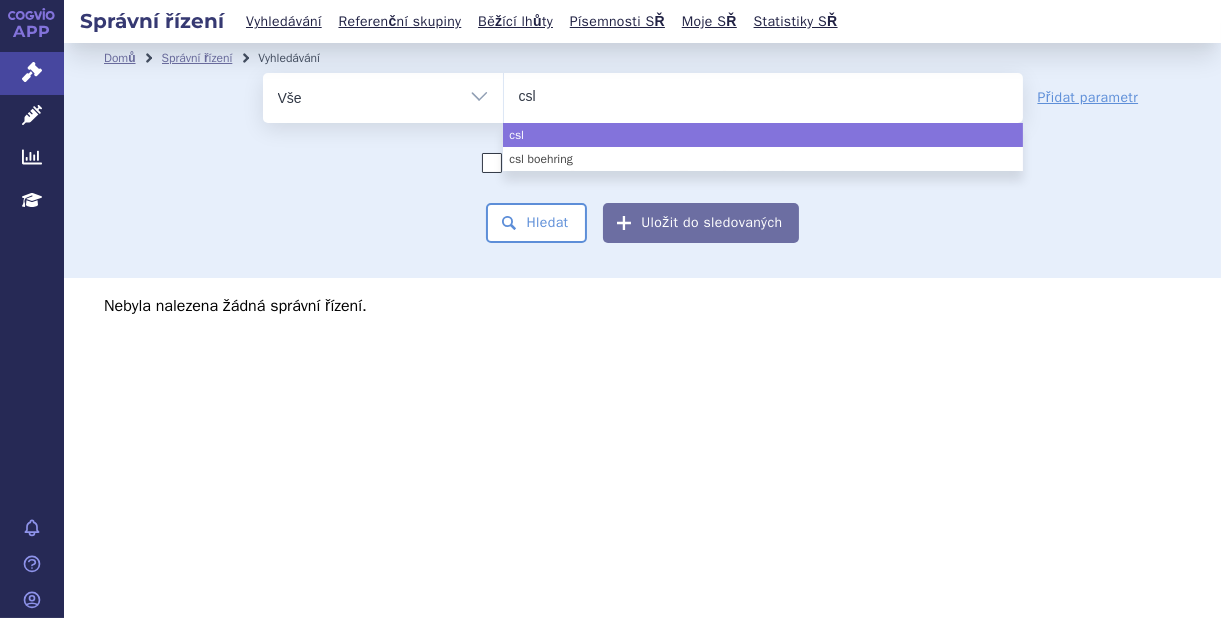 select on "csl" 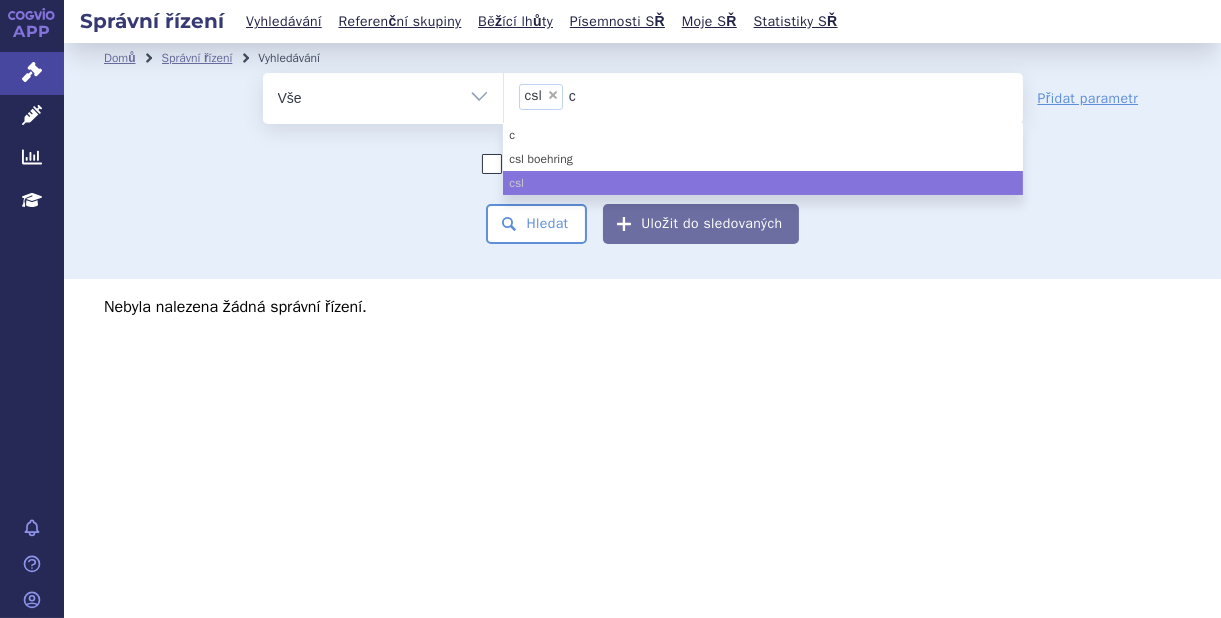 type on "c." 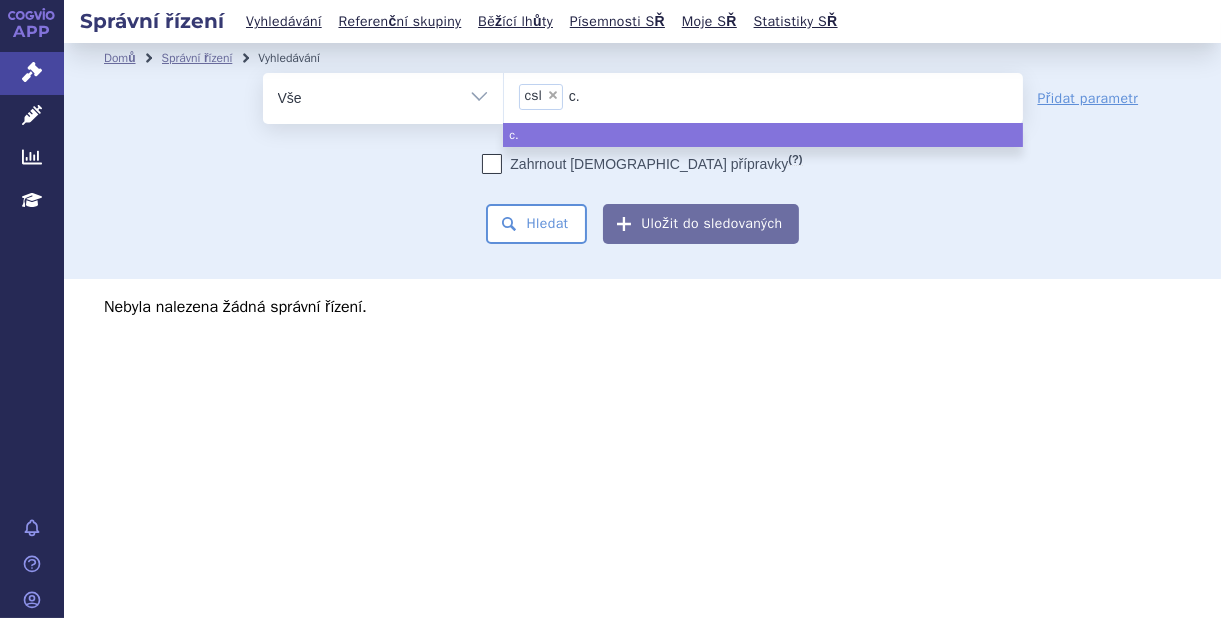 type on "c.s" 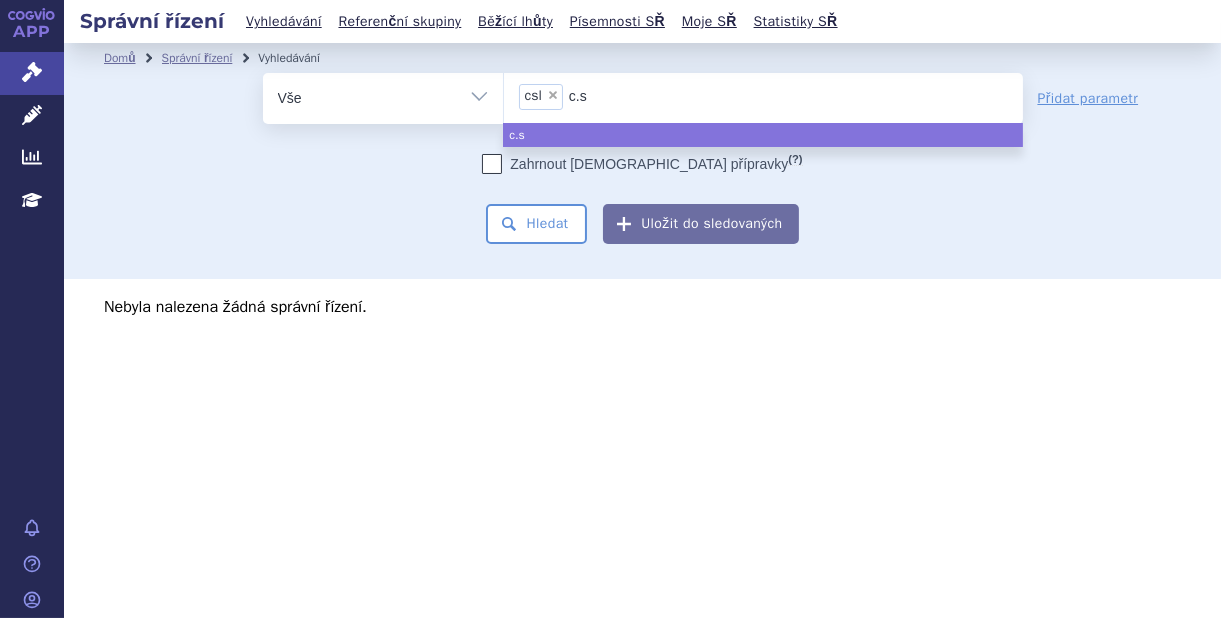 type on "c.s." 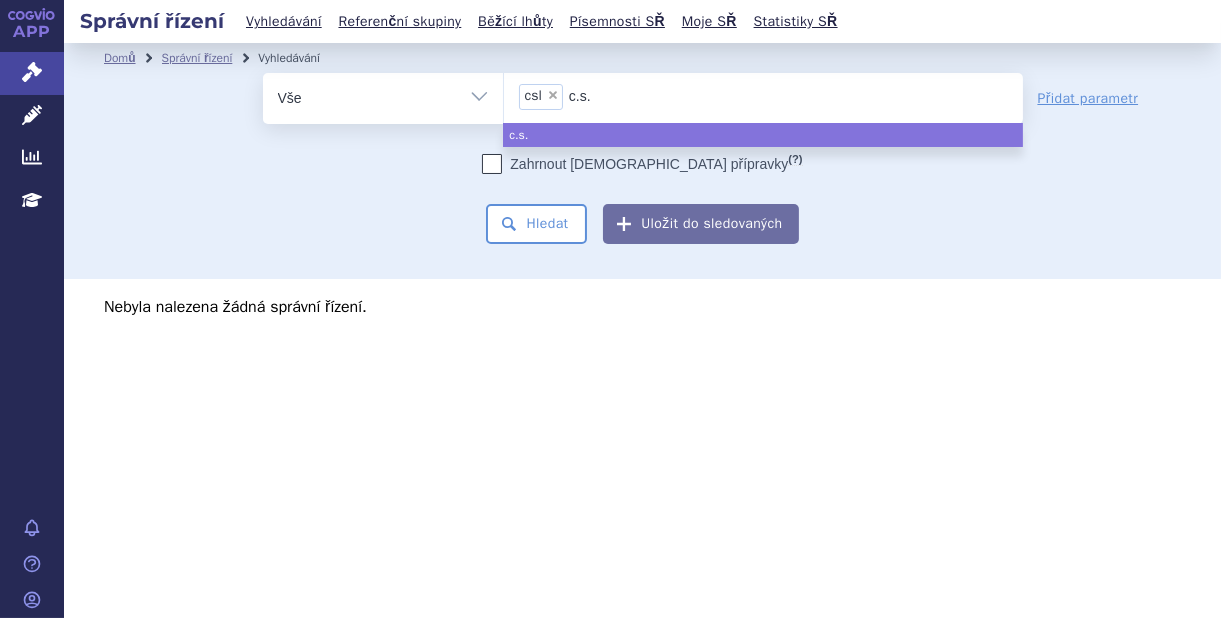 type on "c.s.l" 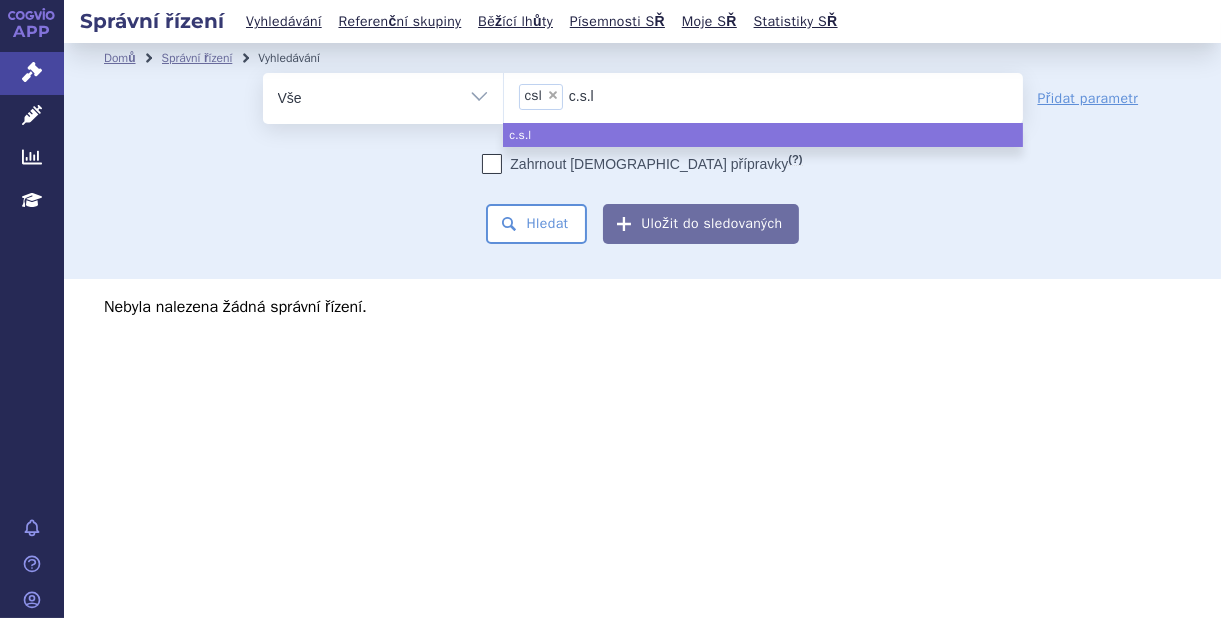 type on "c.s.l." 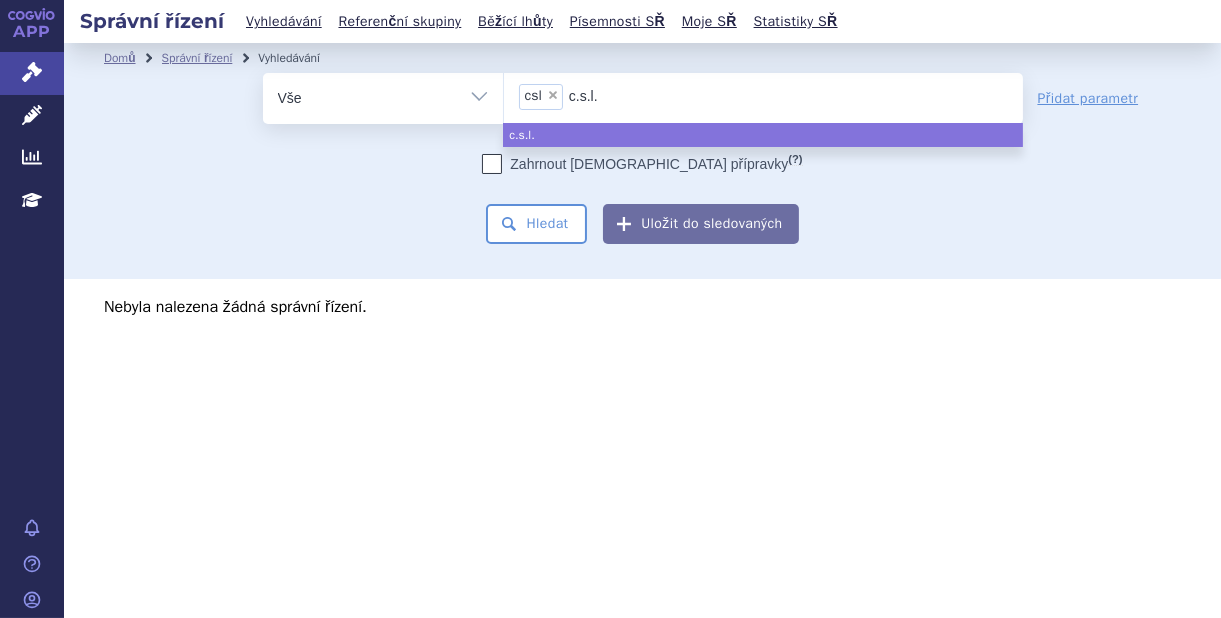 type 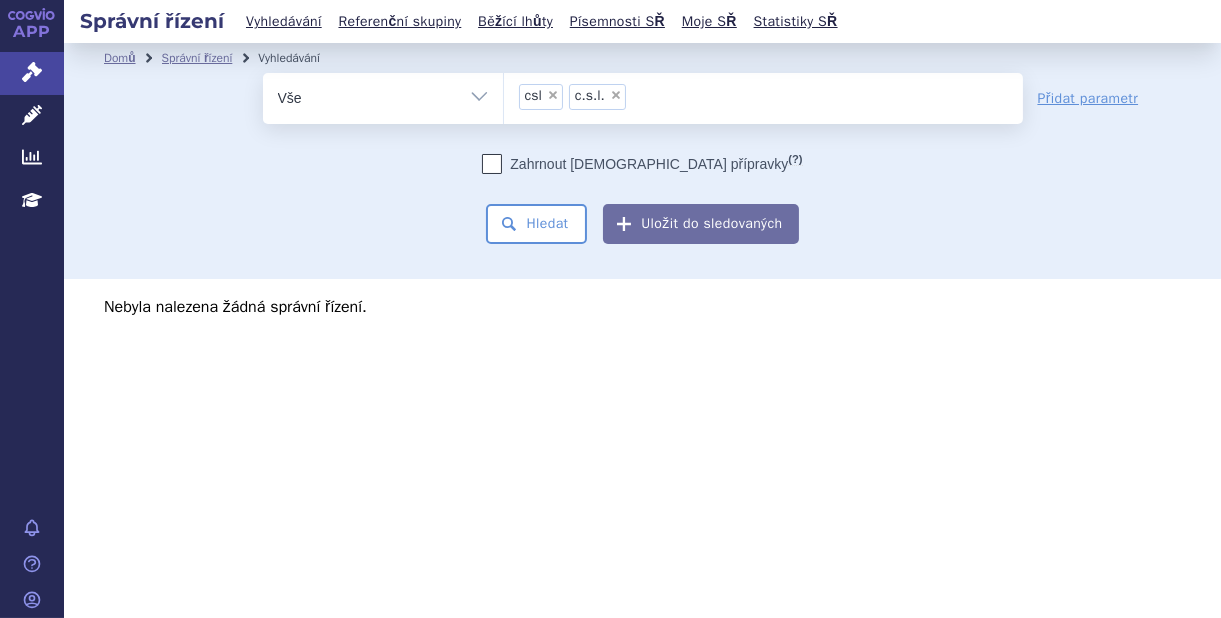 click on "×" at bounding box center (553, 95) 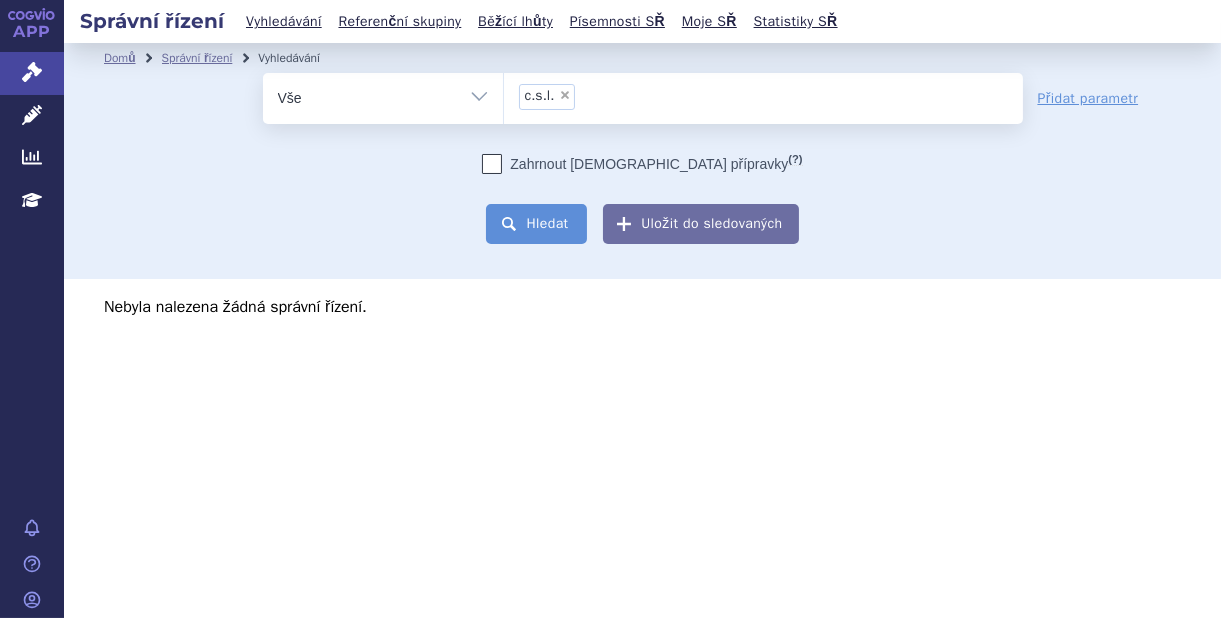 click on "Hledat" at bounding box center (536, 224) 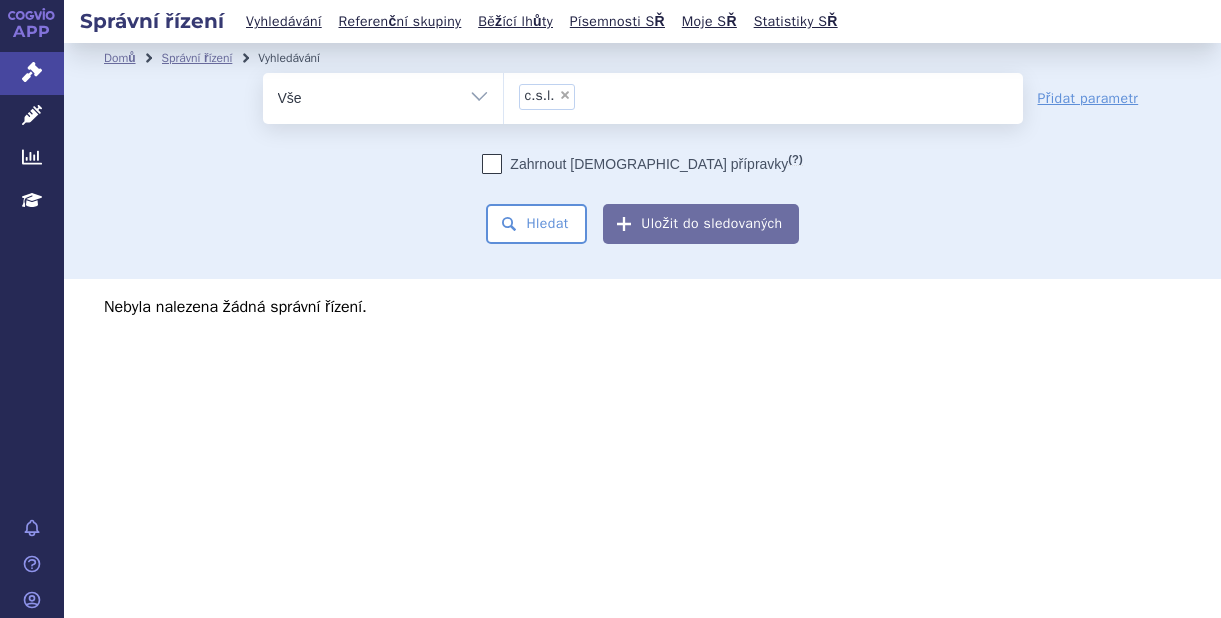 scroll, scrollTop: 0, scrollLeft: 0, axis: both 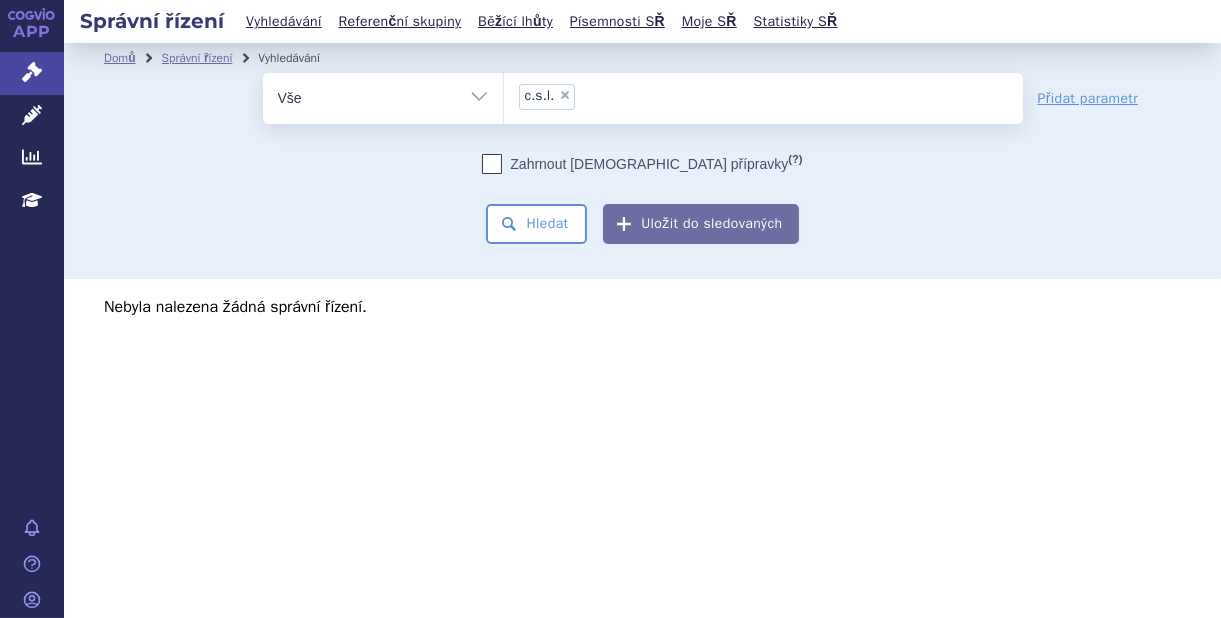 click on "Vše
Spisová značka
Typ SŘ
Přípravek/SUKL kód
Účastník/Držitel" at bounding box center (383, 95) 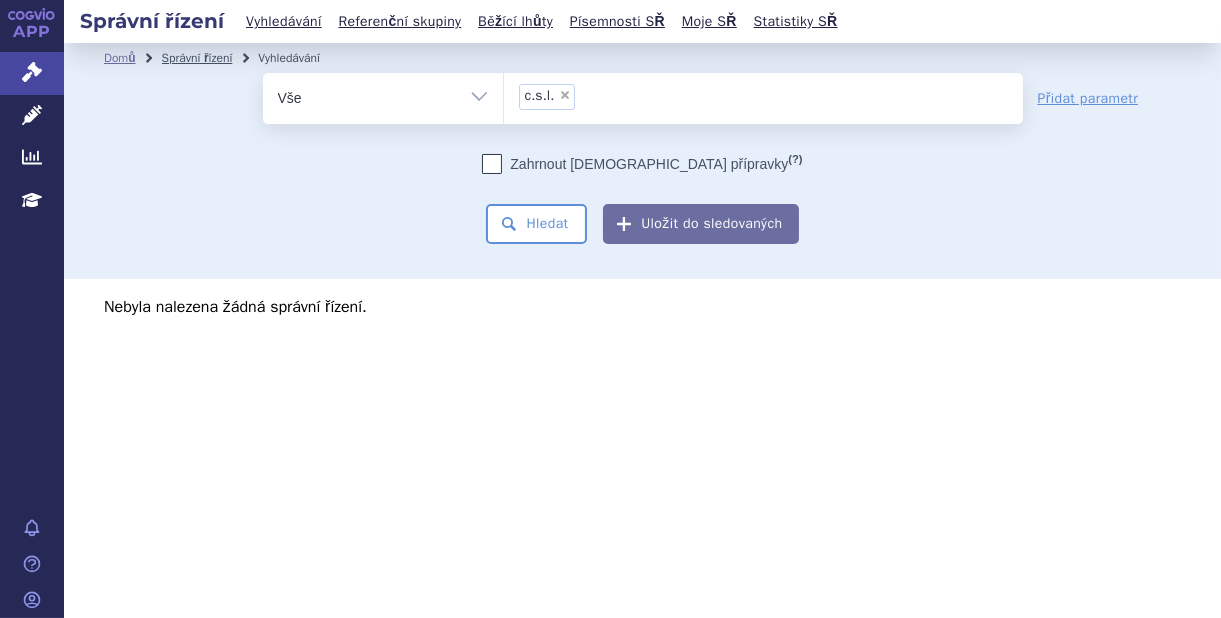 click on "Správní řízení" at bounding box center [197, 58] 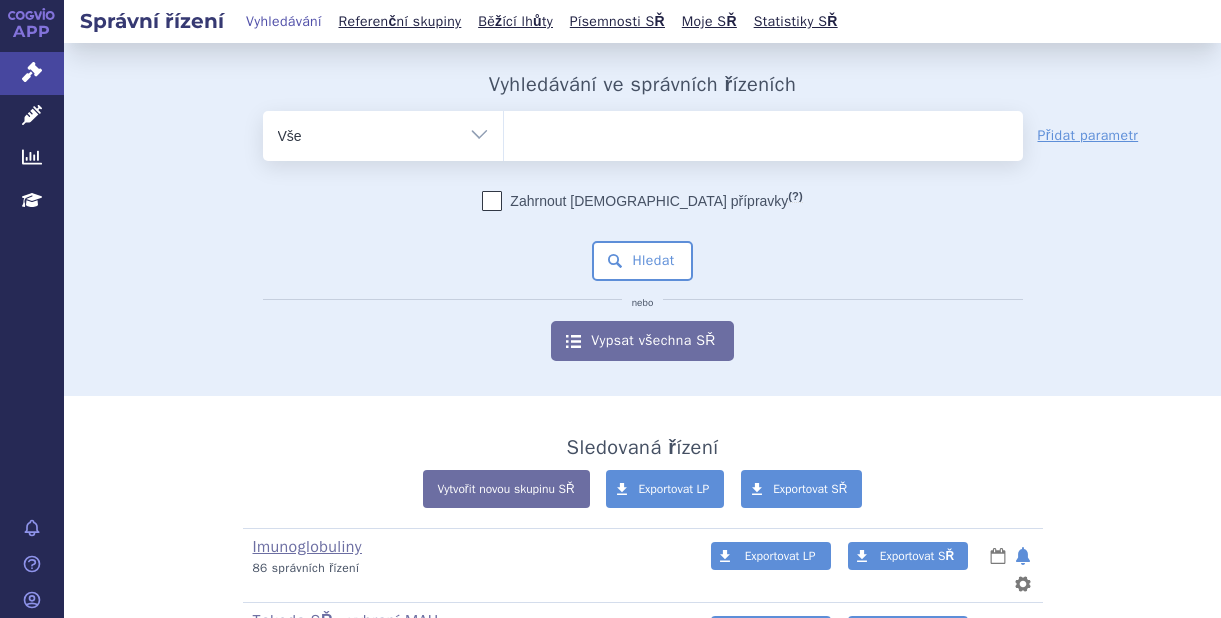 scroll, scrollTop: 0, scrollLeft: 0, axis: both 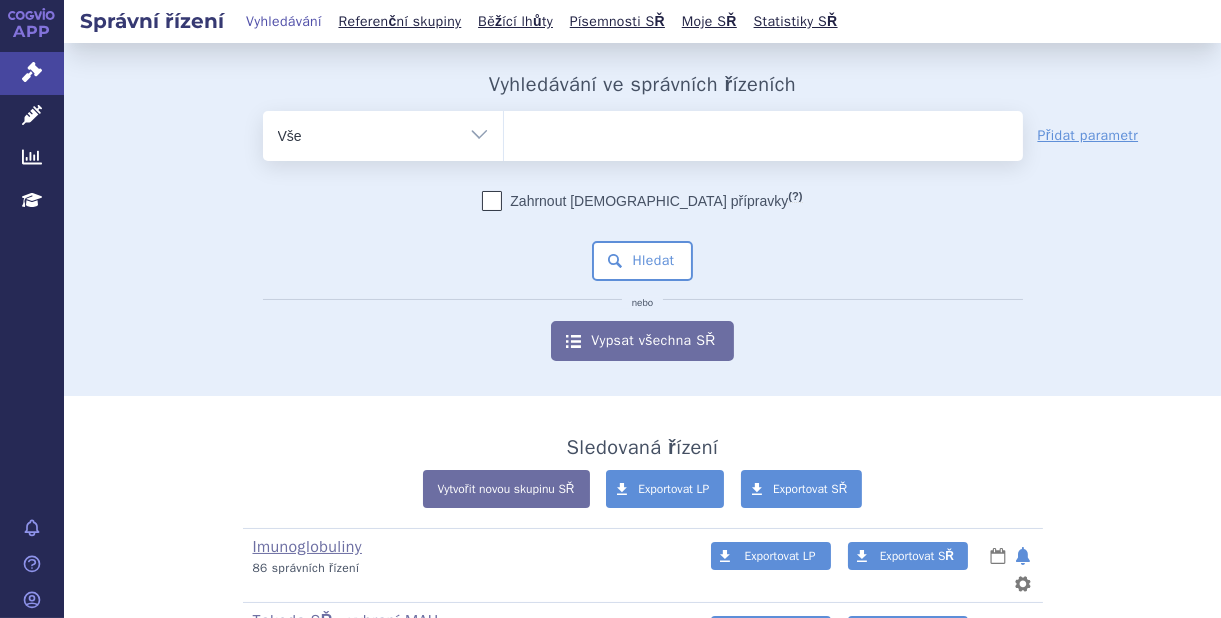 click at bounding box center [763, 132] 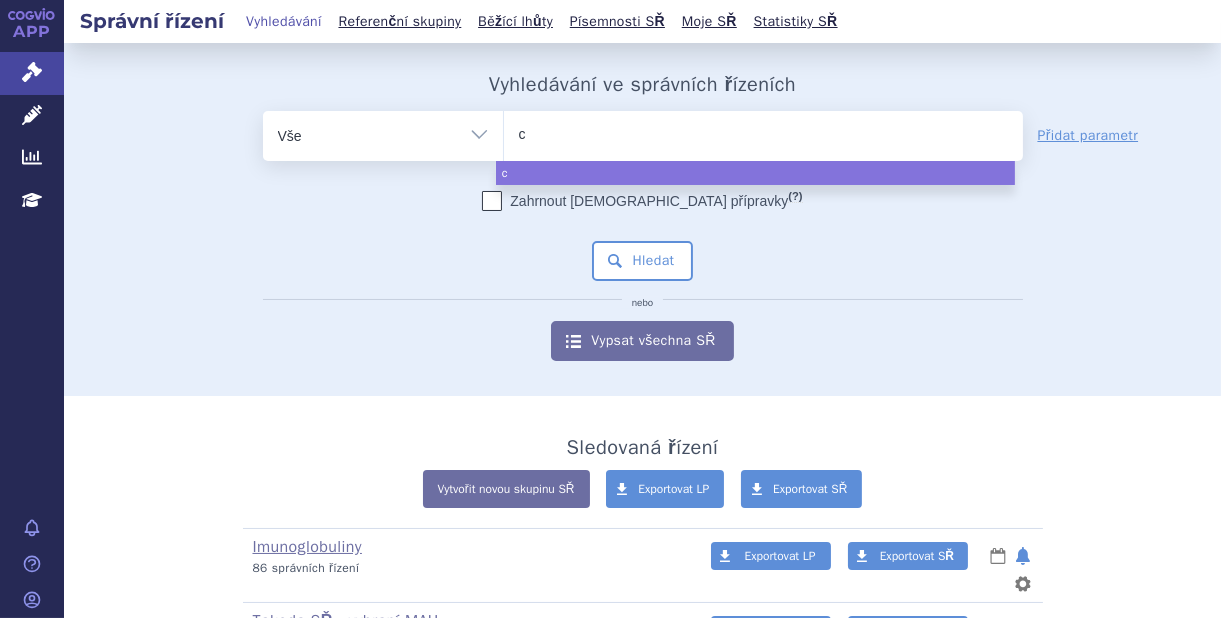 type on "cs" 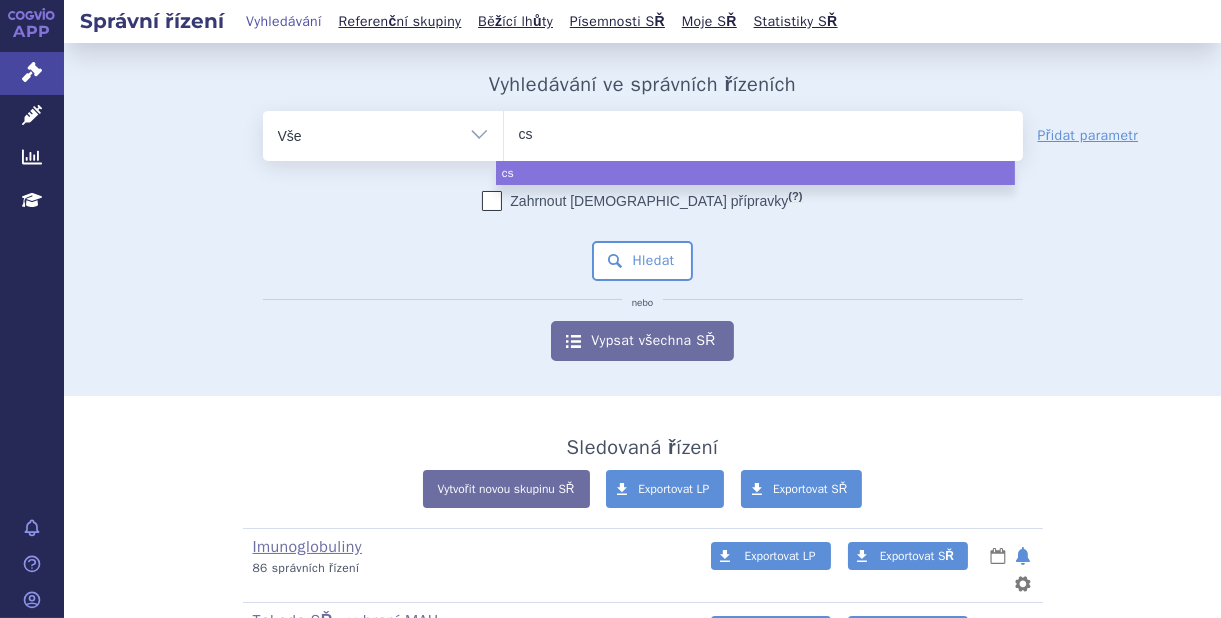 type on "csl" 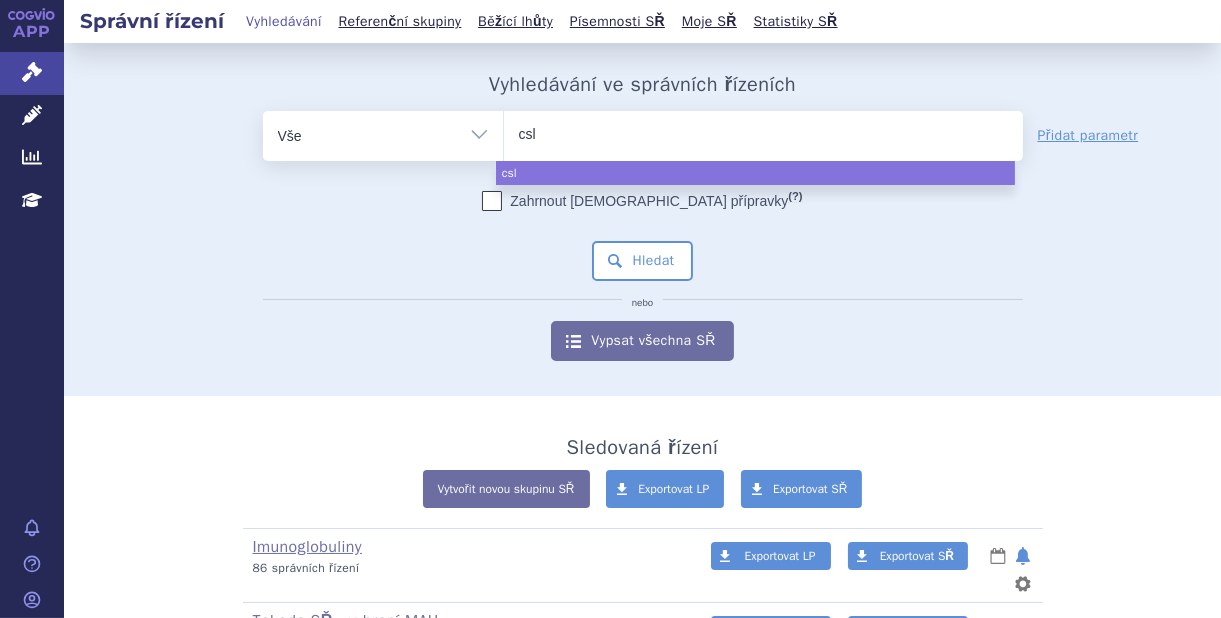 select on "csl" 